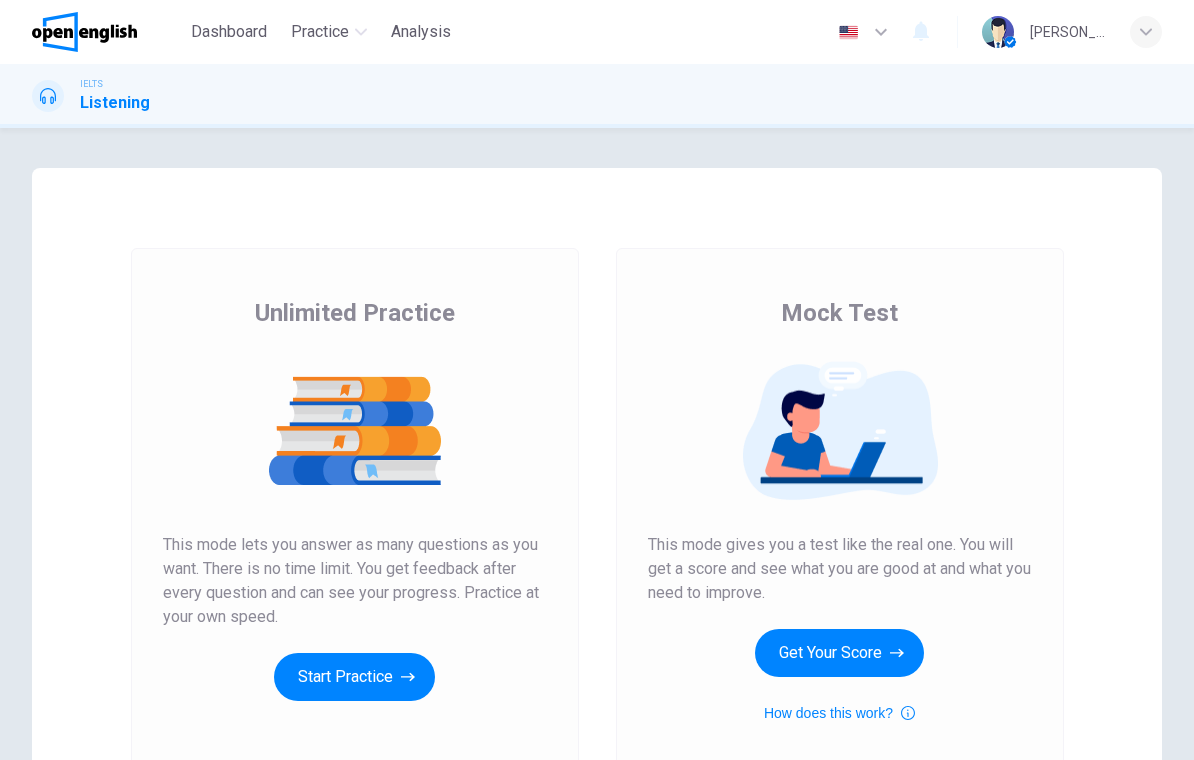 scroll, scrollTop: 0, scrollLeft: 0, axis: both 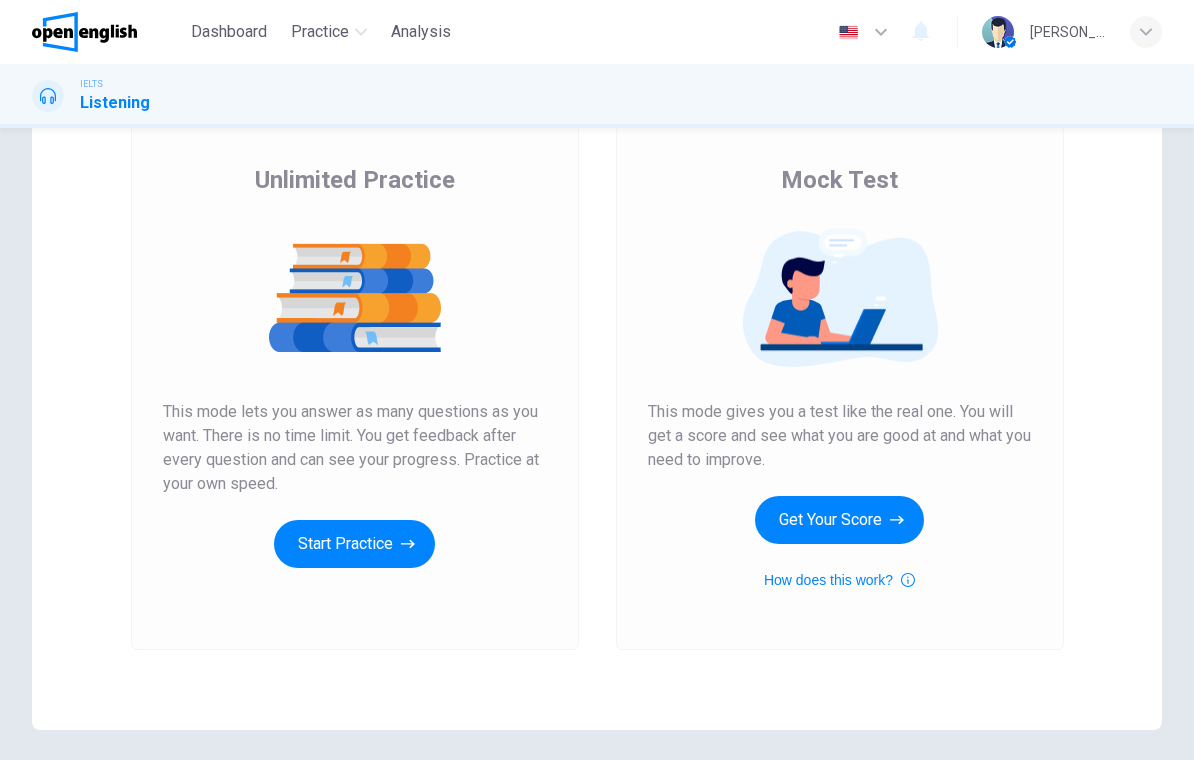 click on "Start Practice" at bounding box center (354, 544) 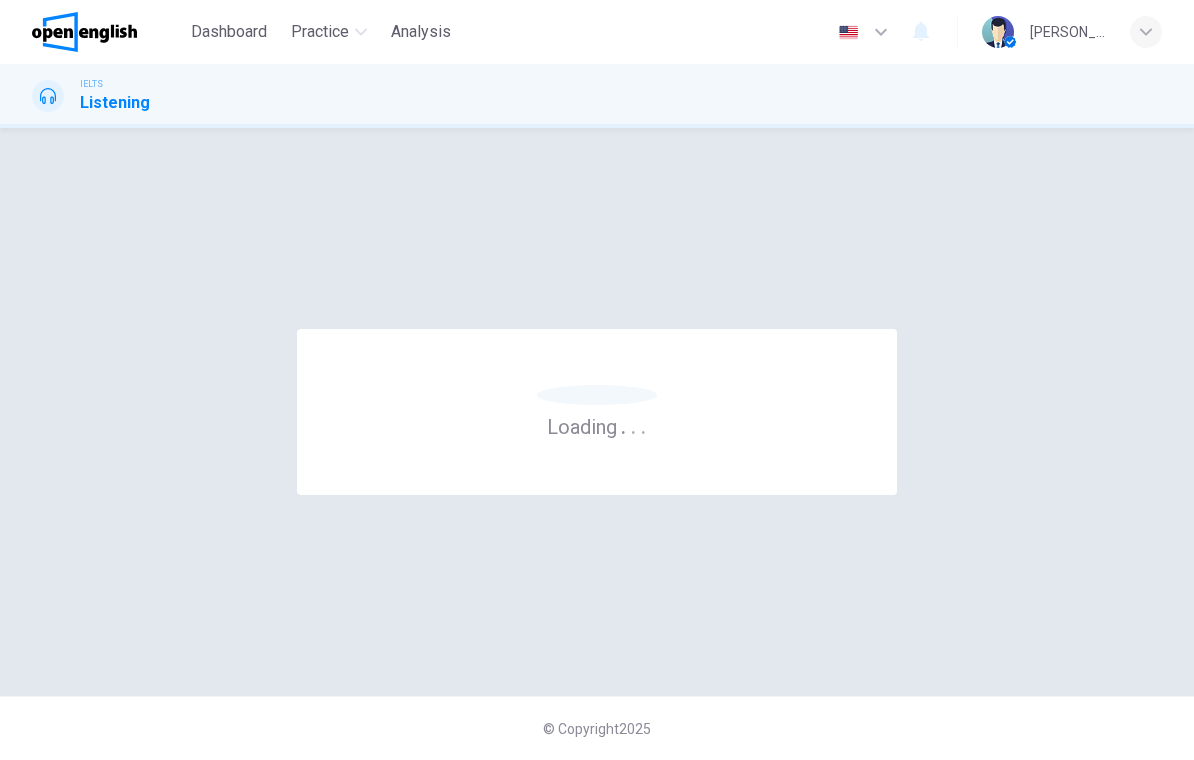 scroll, scrollTop: 0, scrollLeft: 0, axis: both 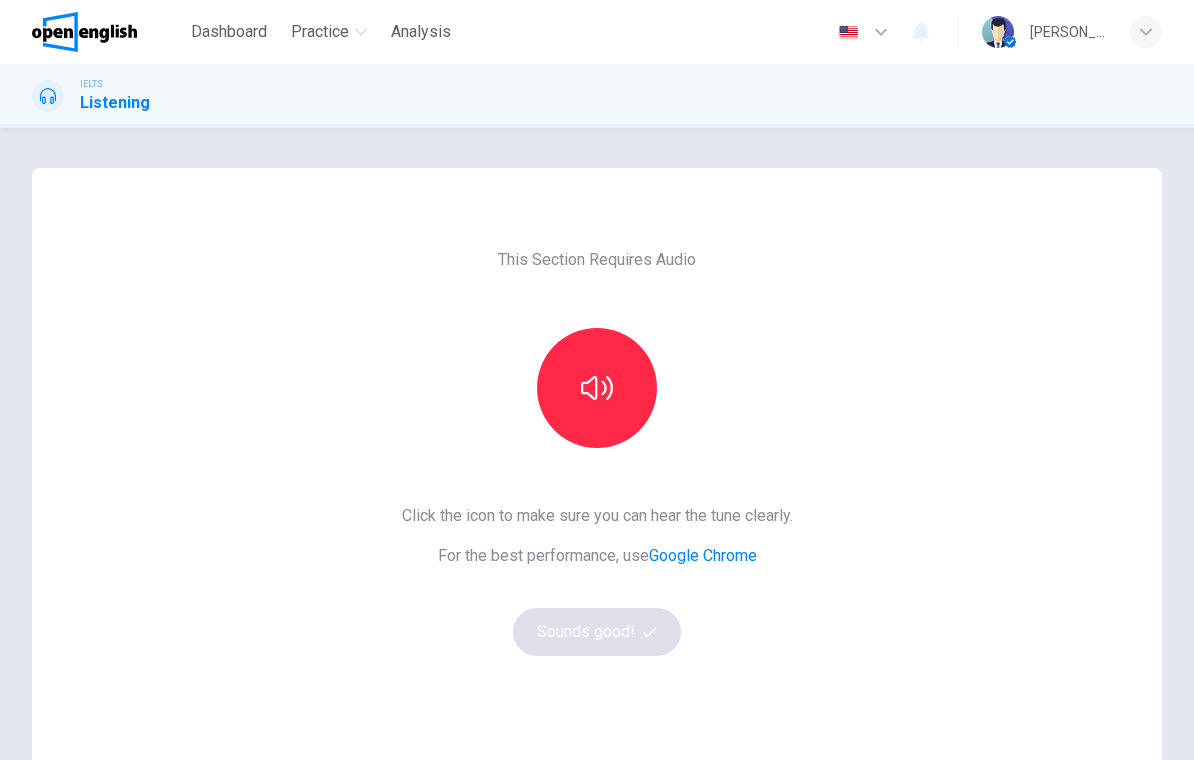 click at bounding box center [597, 388] 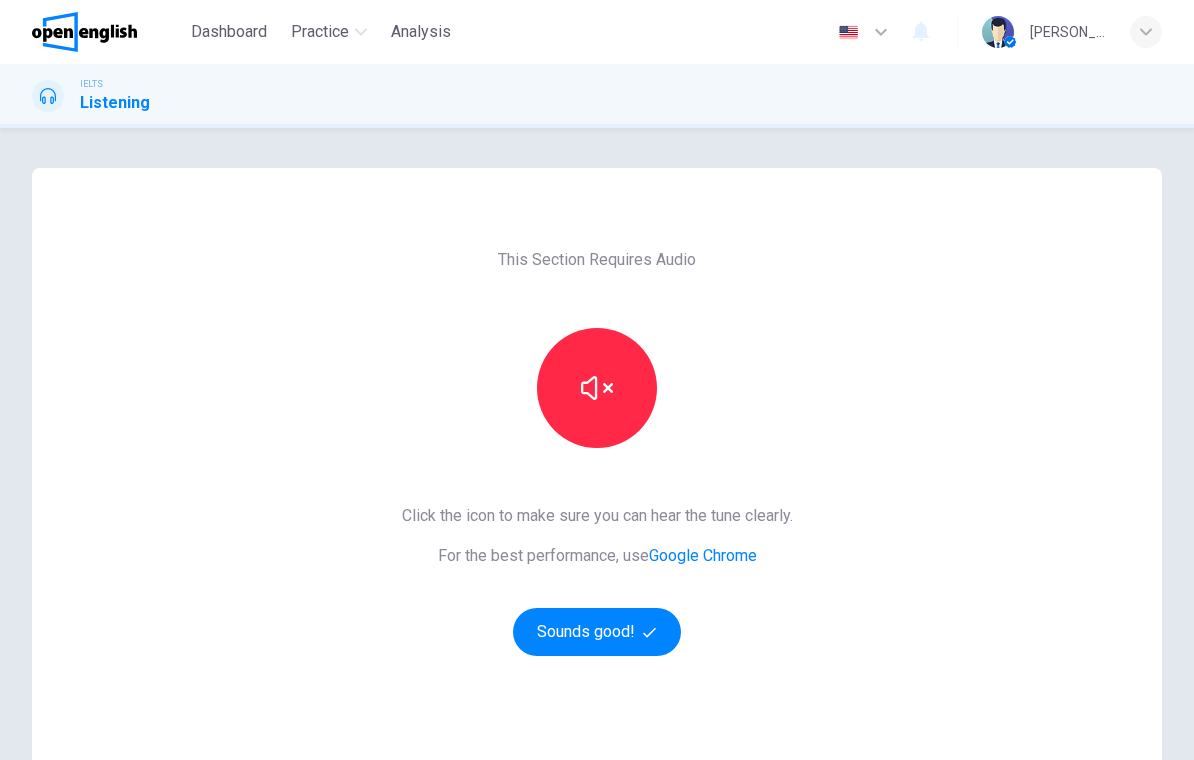 click on "Sounds good!" at bounding box center (597, 632) 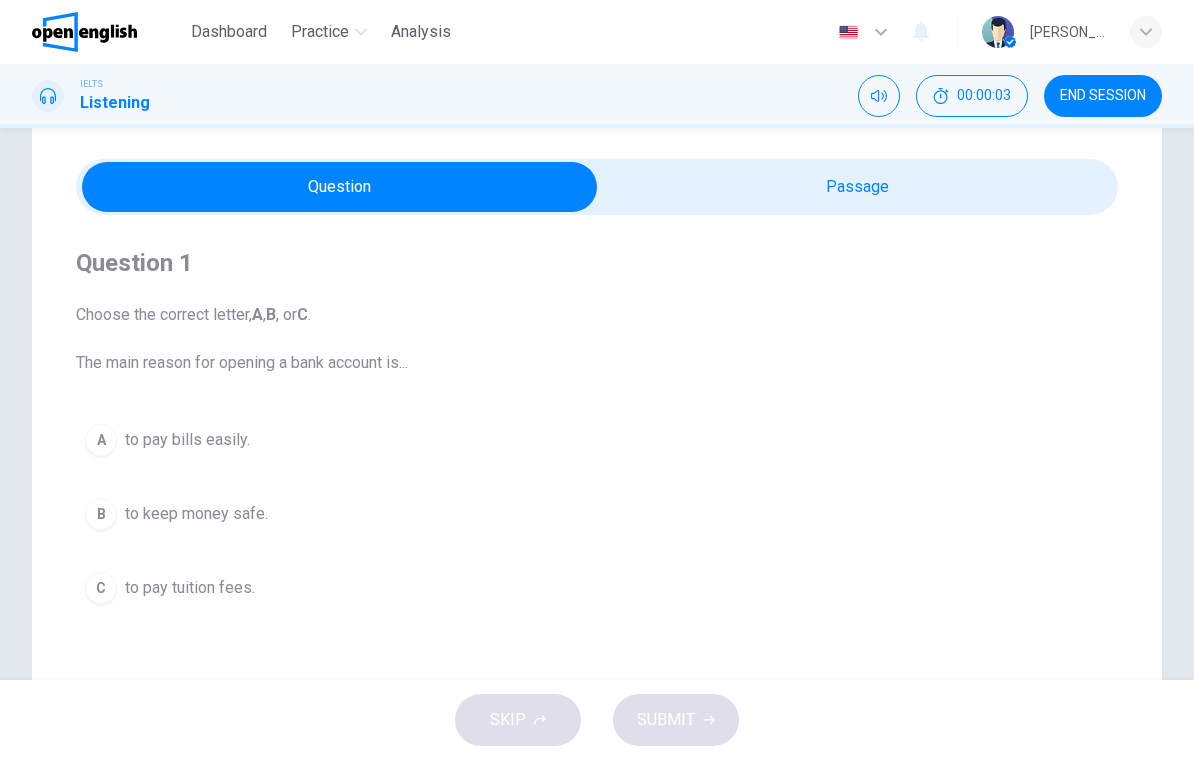scroll, scrollTop: 46, scrollLeft: 0, axis: vertical 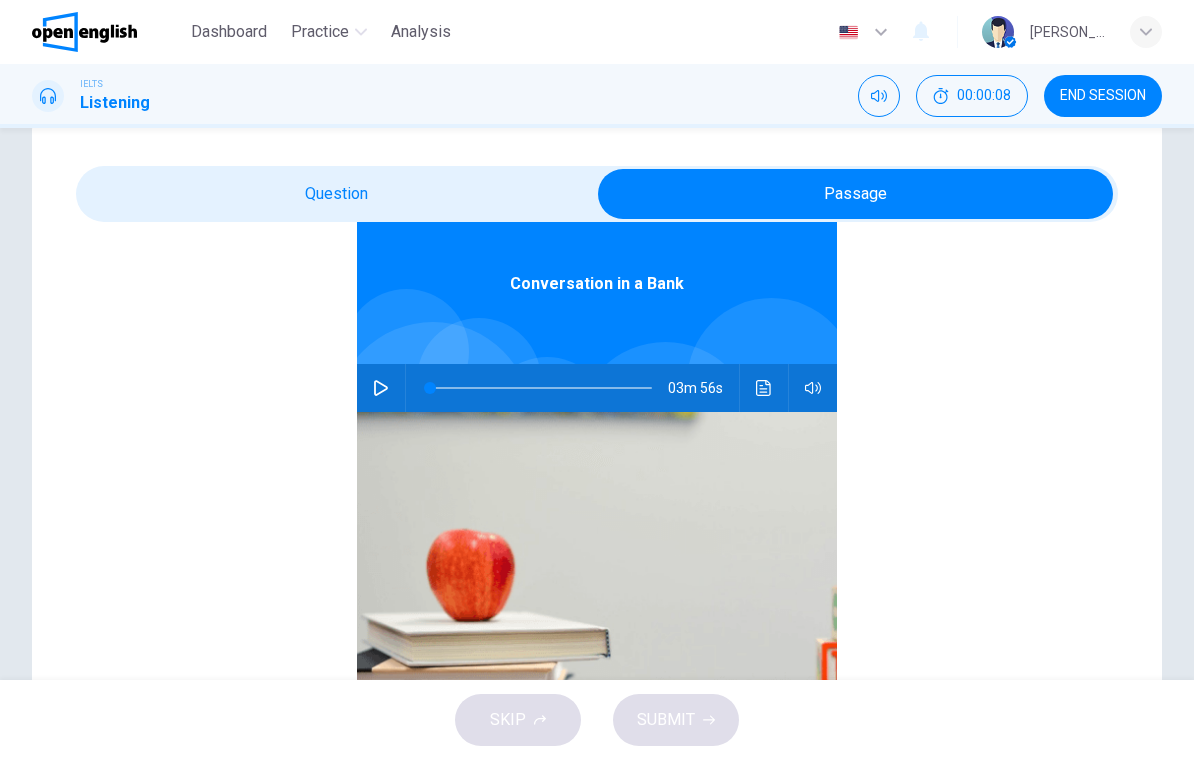 click at bounding box center [381, 388] 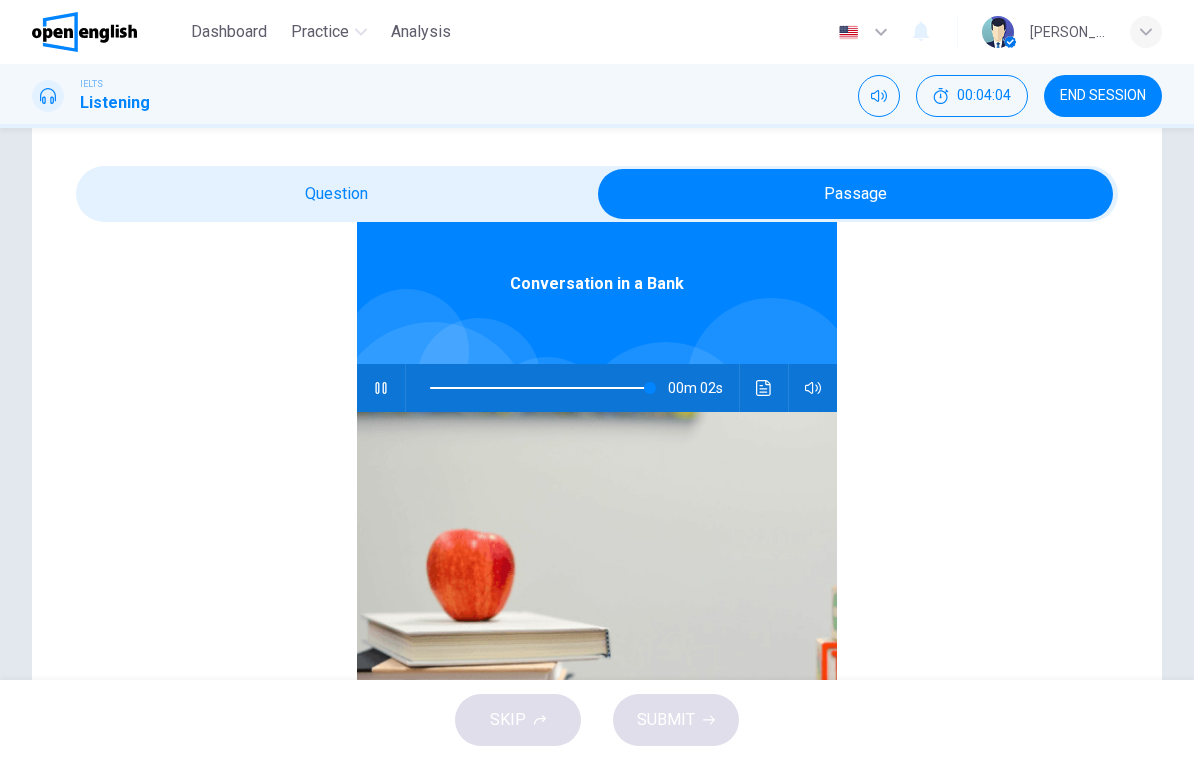 type on "*" 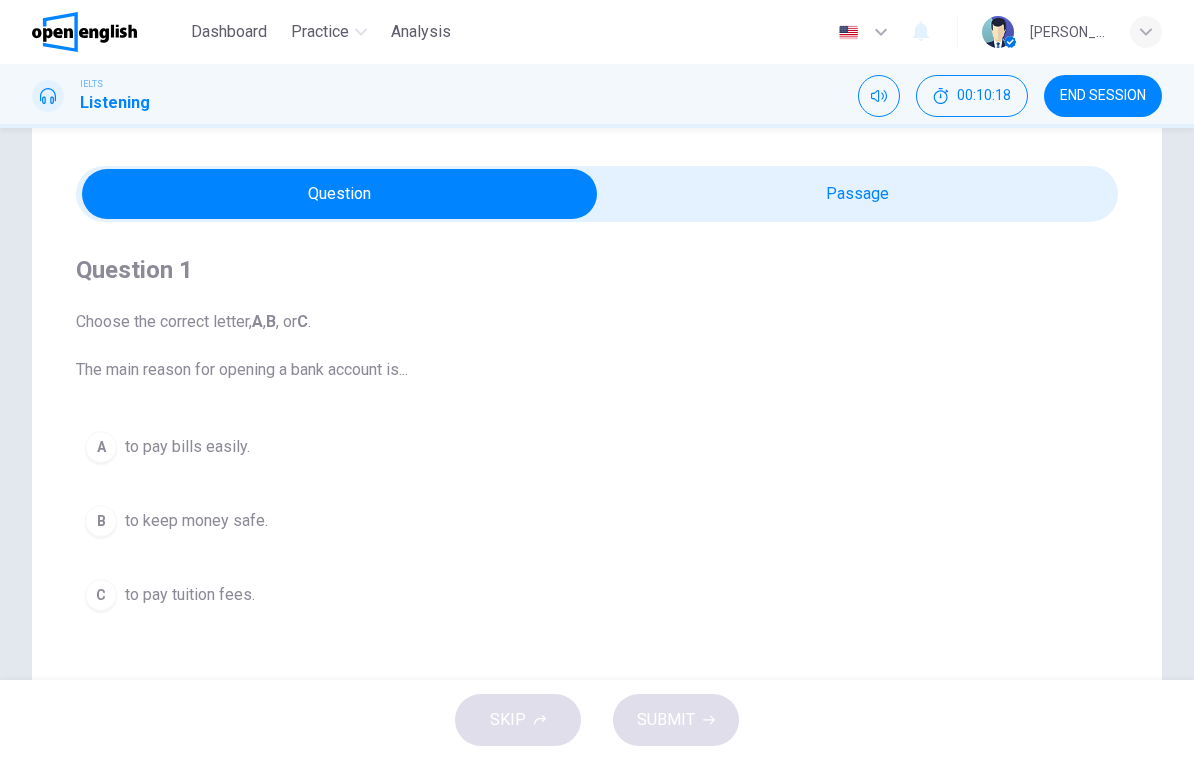 scroll, scrollTop: 0, scrollLeft: 0, axis: both 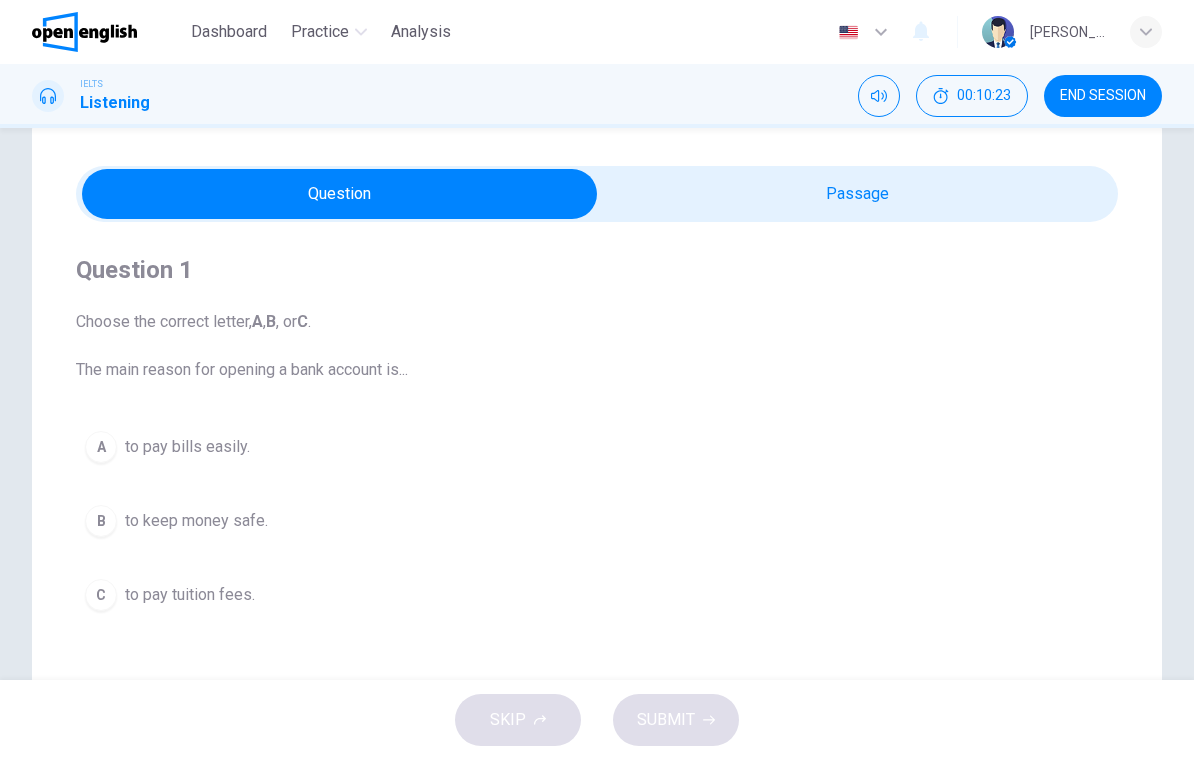 click on "to pay bills easily." at bounding box center [187, 447] 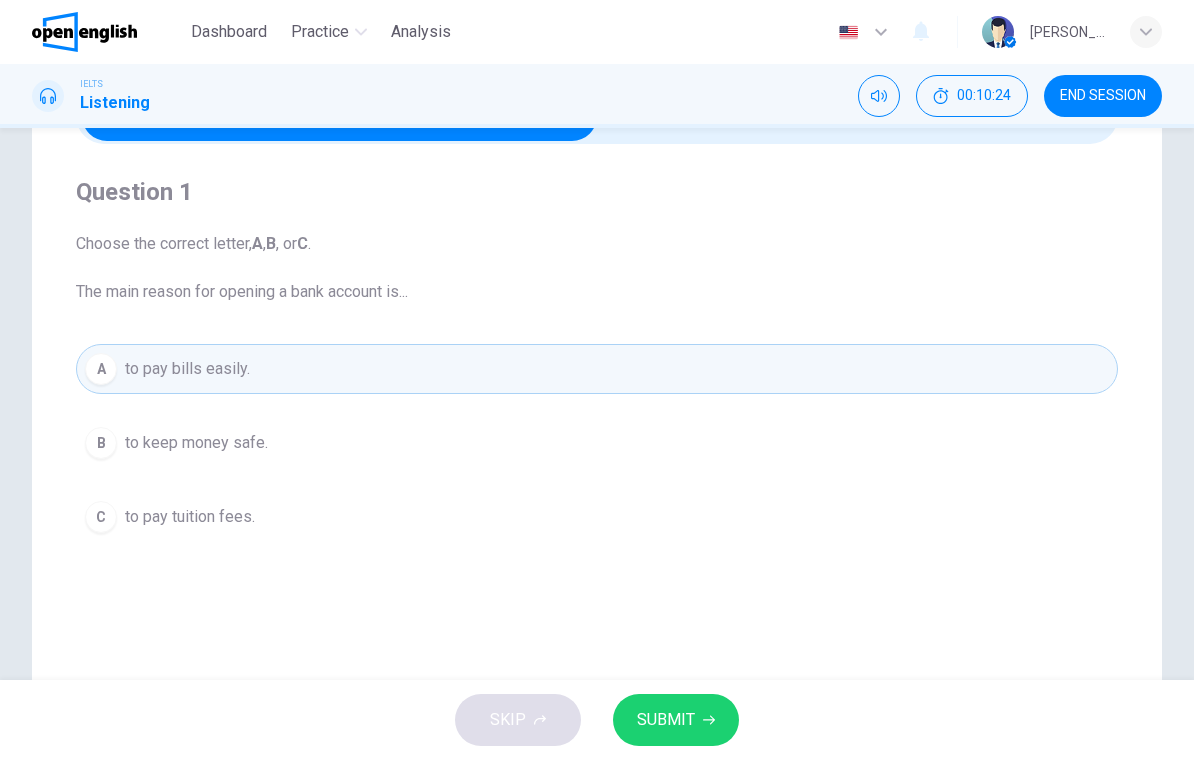 scroll, scrollTop: 127, scrollLeft: 0, axis: vertical 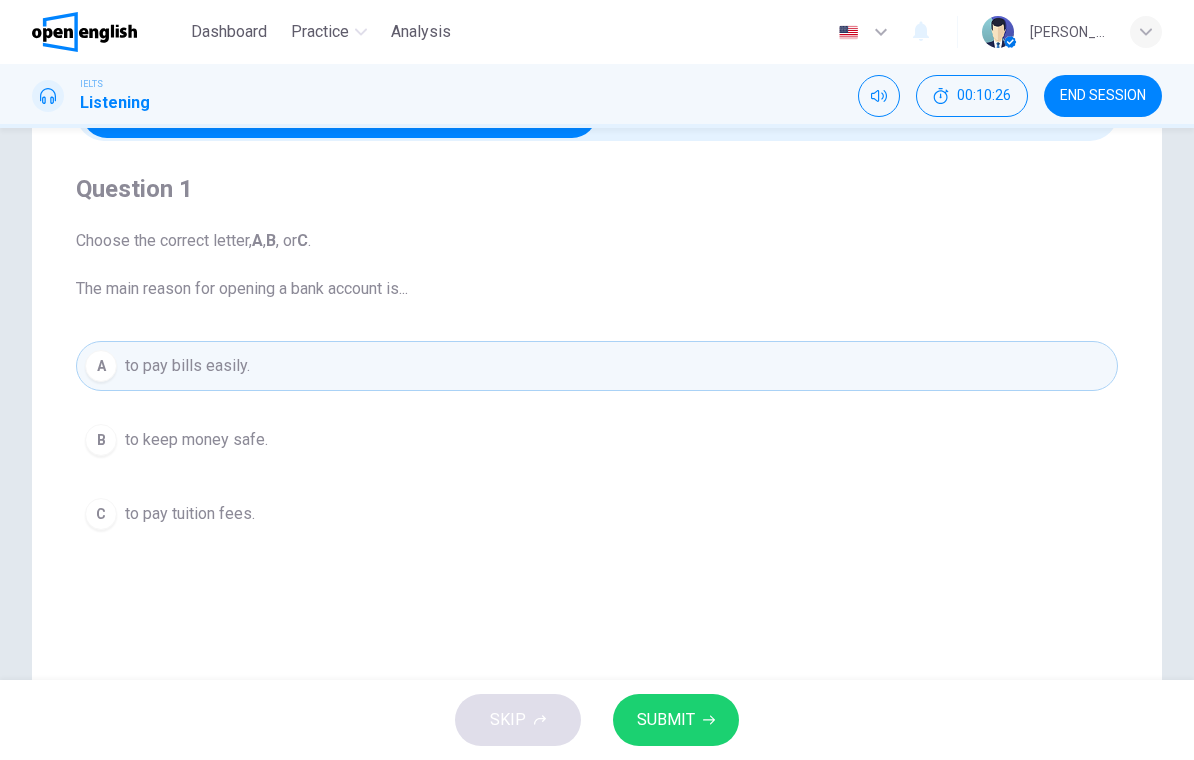 click on "SUBMIT" at bounding box center [666, 720] 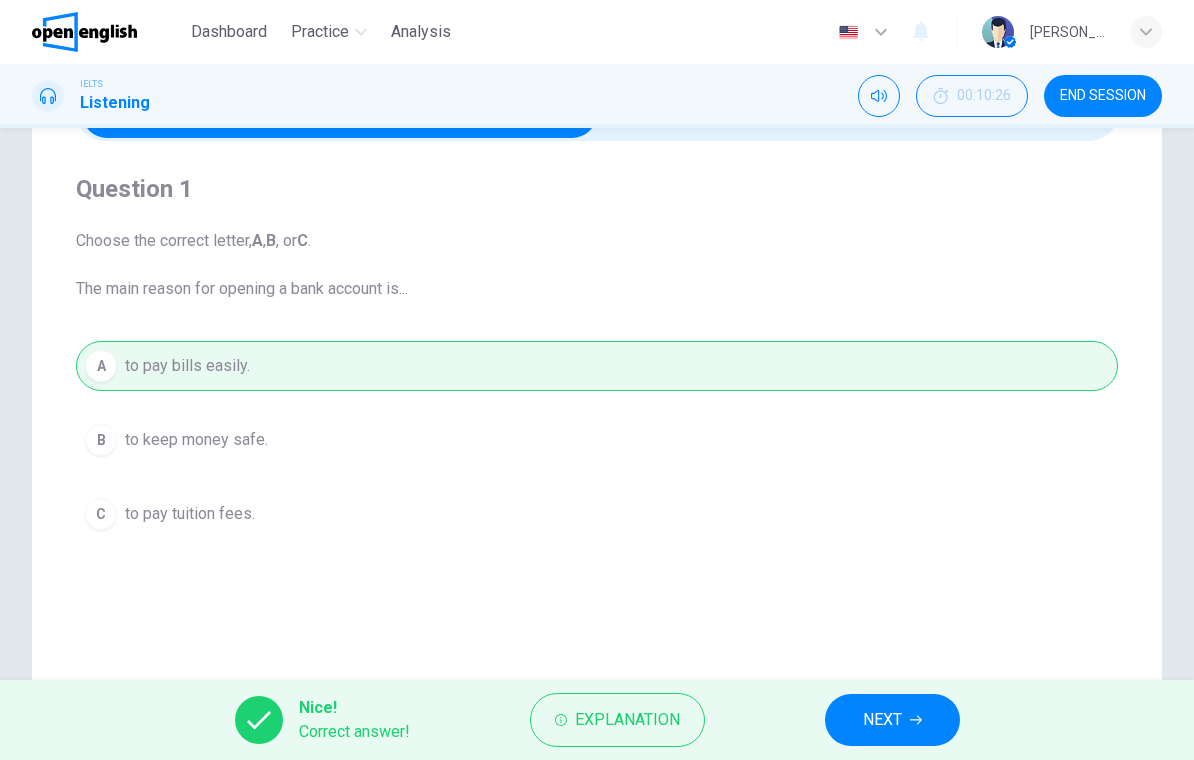 click on "NEXT" at bounding box center [882, 720] 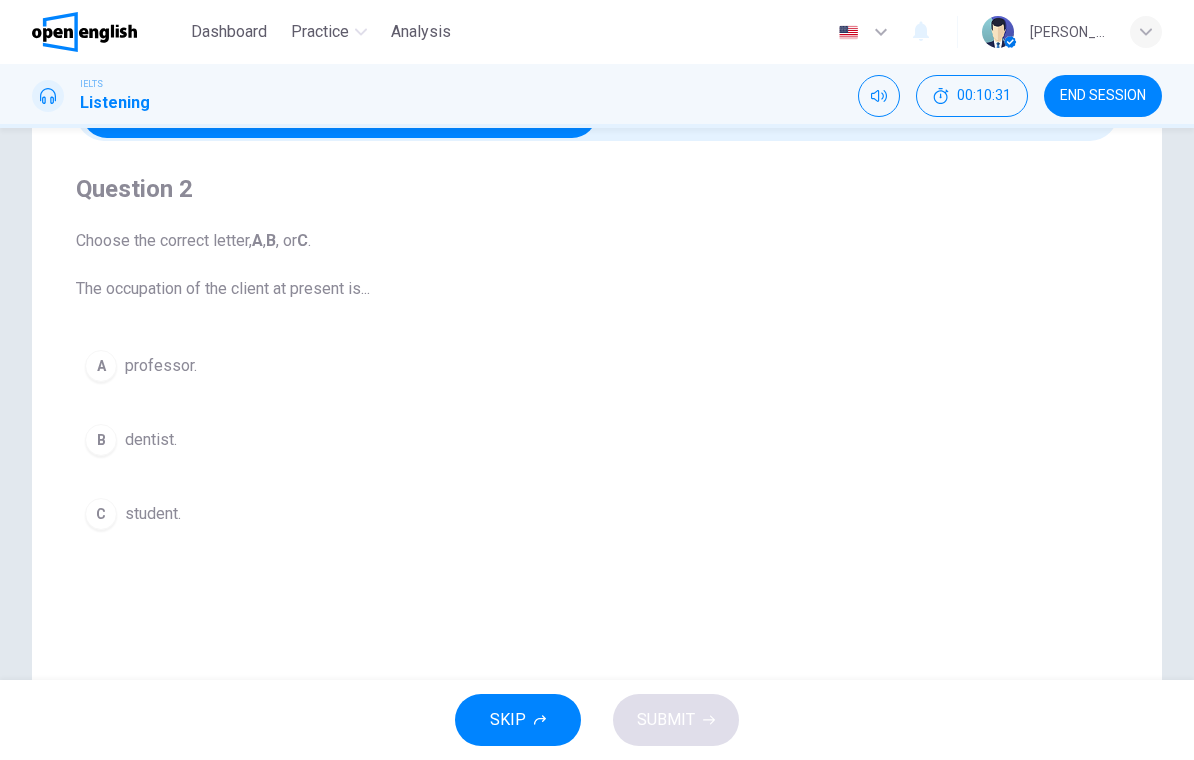 click on "student." at bounding box center (153, 514) 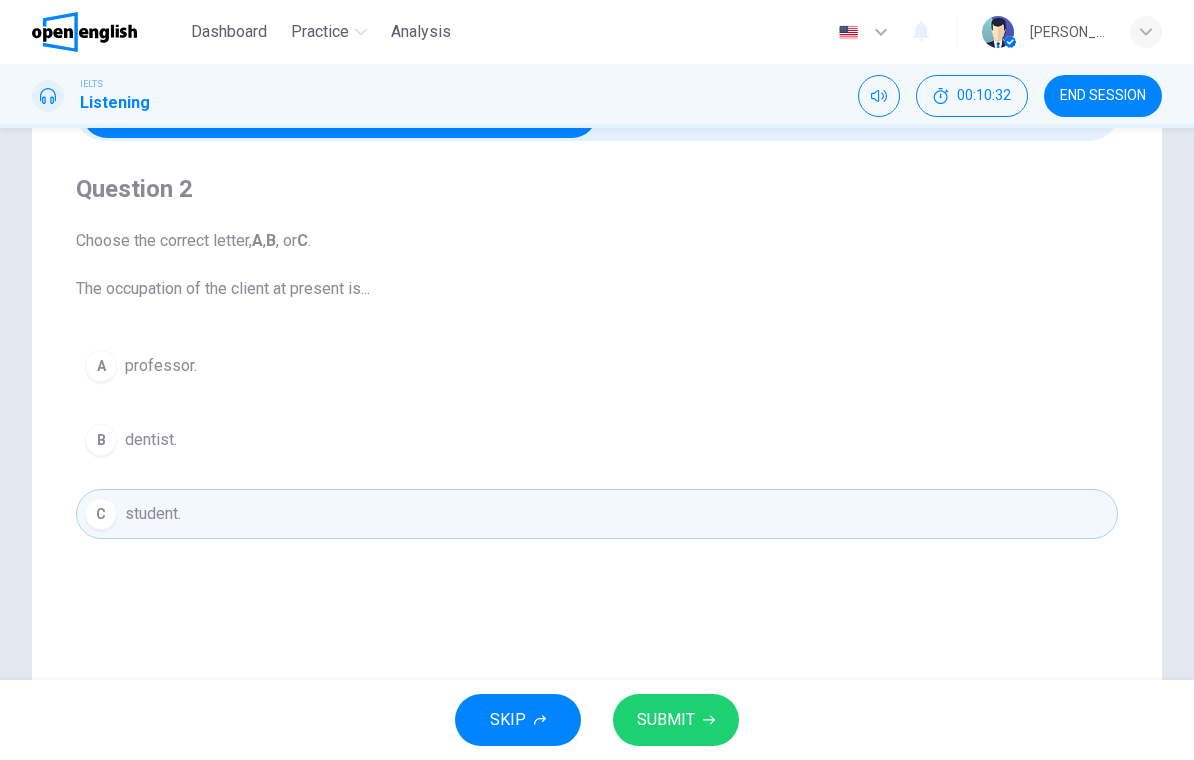 click on "SUBMIT" at bounding box center (676, 720) 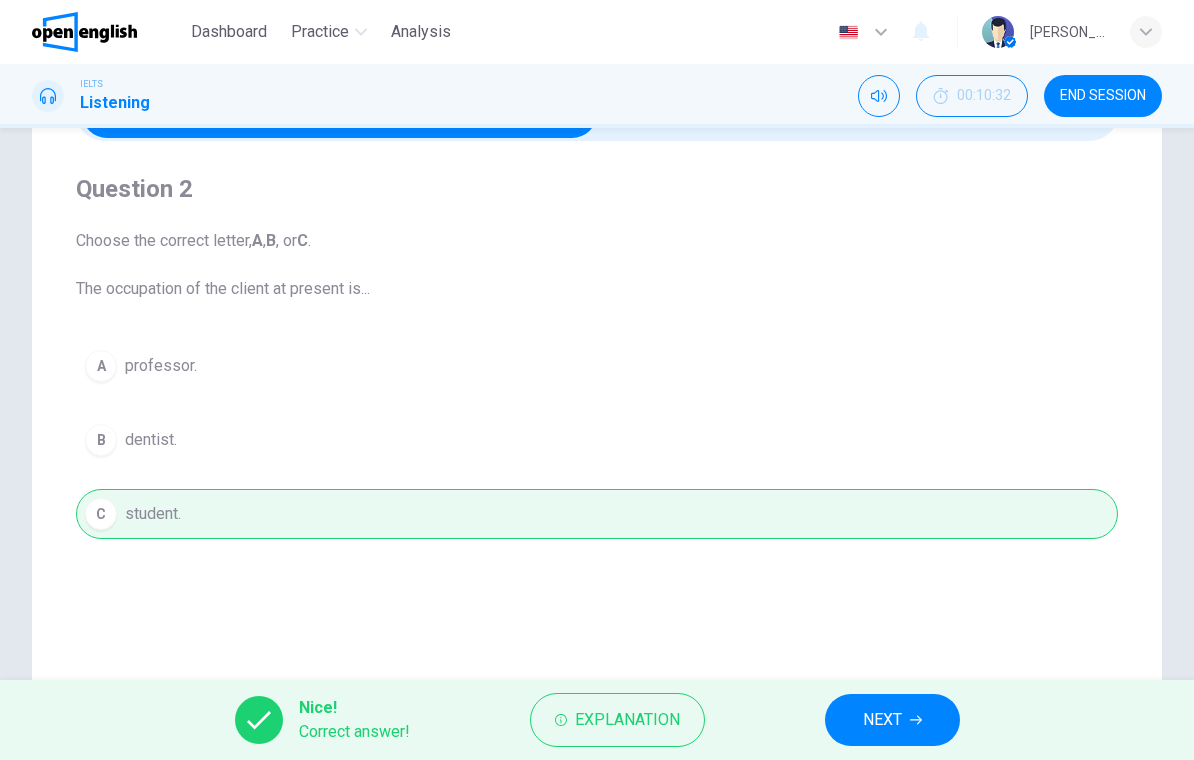 click on "NEXT" at bounding box center [882, 720] 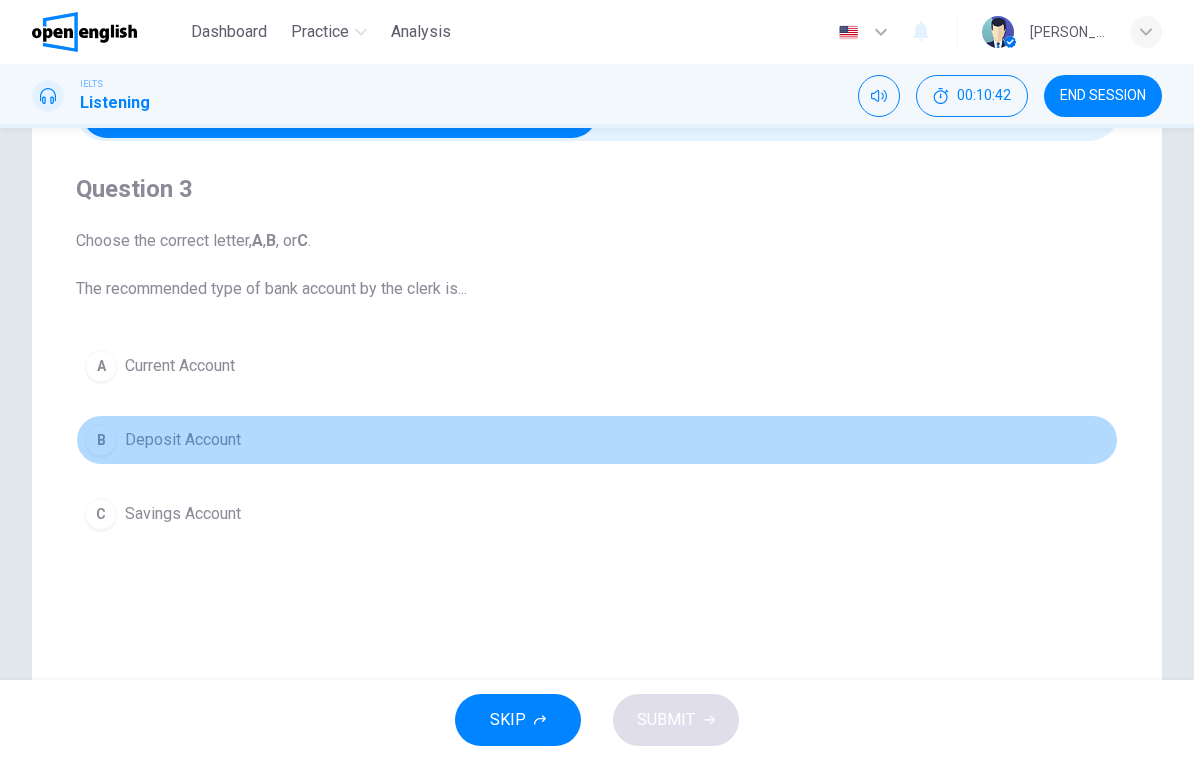 click on "B" at bounding box center (101, 440) 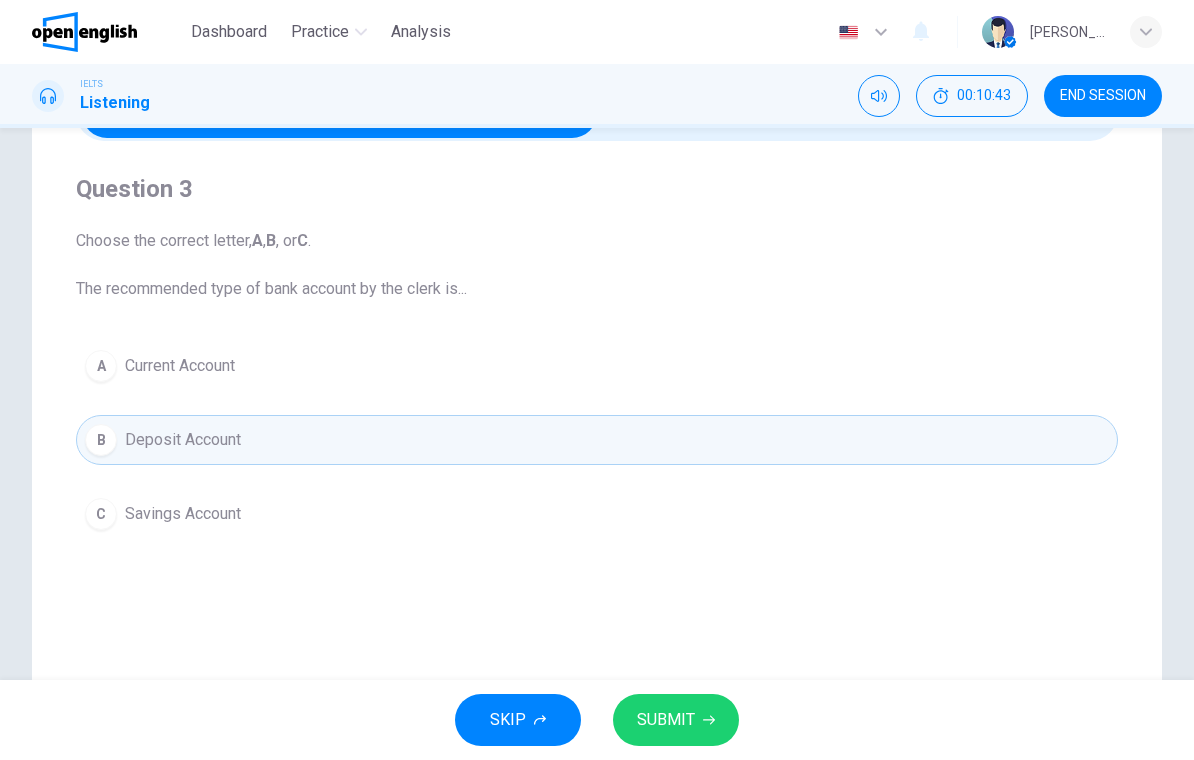 click on "SUBMIT" at bounding box center [676, 720] 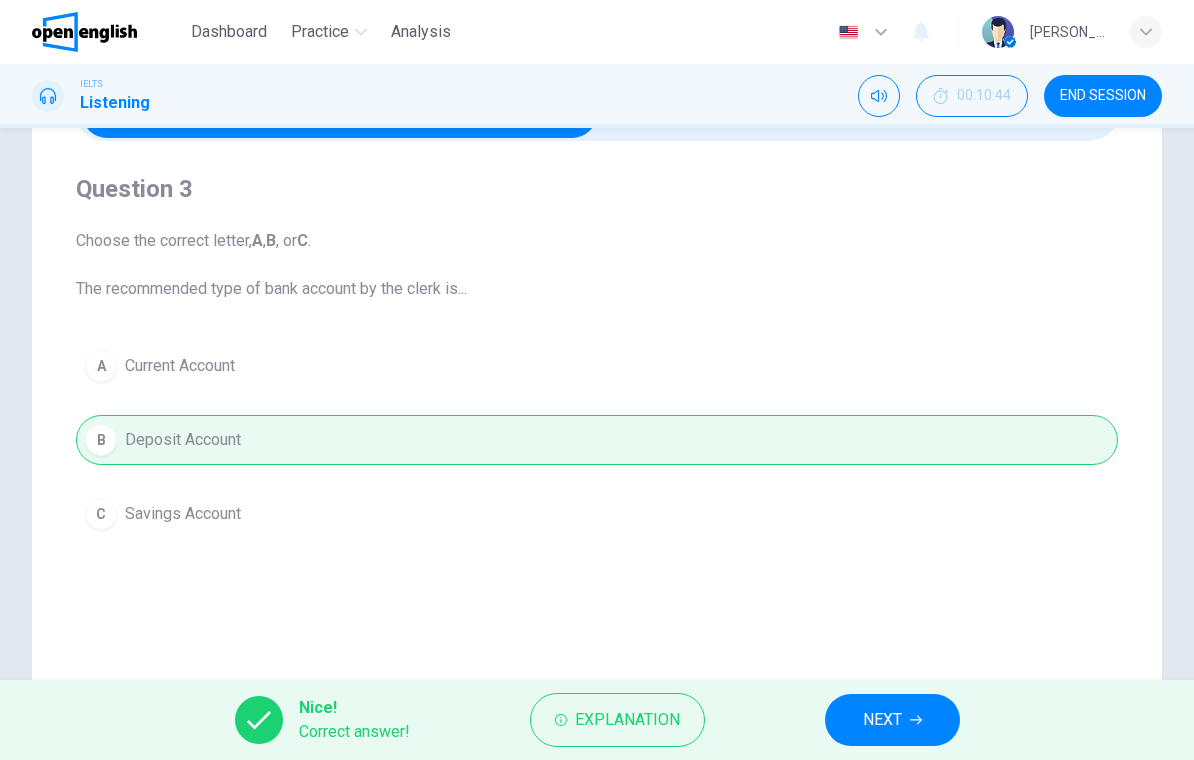 click on "NEXT" at bounding box center [882, 720] 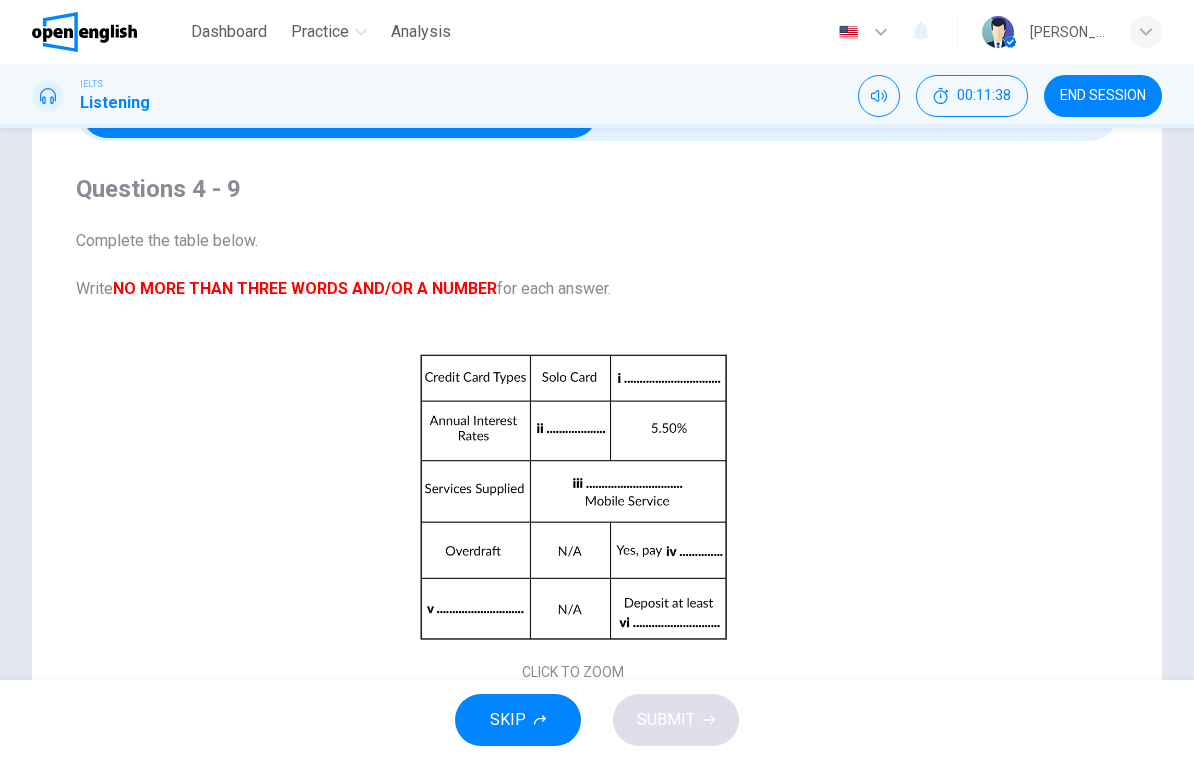 click on "SKIP" at bounding box center [518, 720] 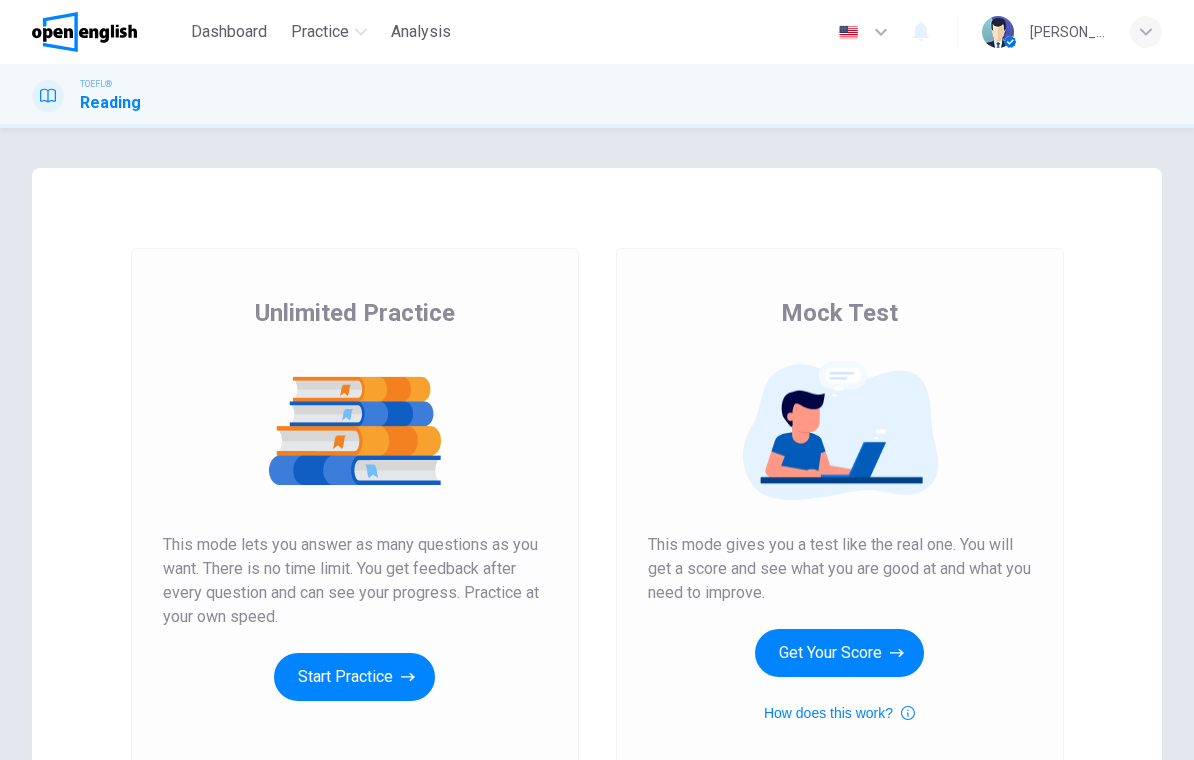 scroll, scrollTop: 0, scrollLeft: 0, axis: both 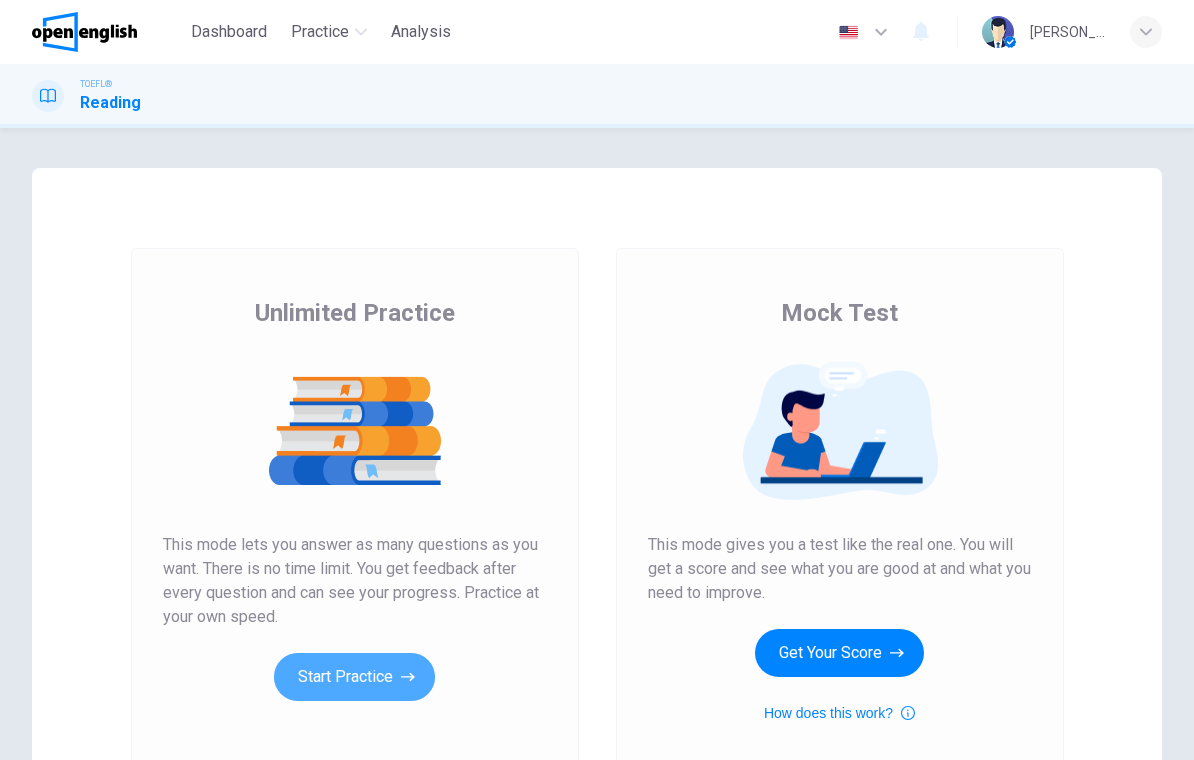 click on "Start Practice" at bounding box center (354, 677) 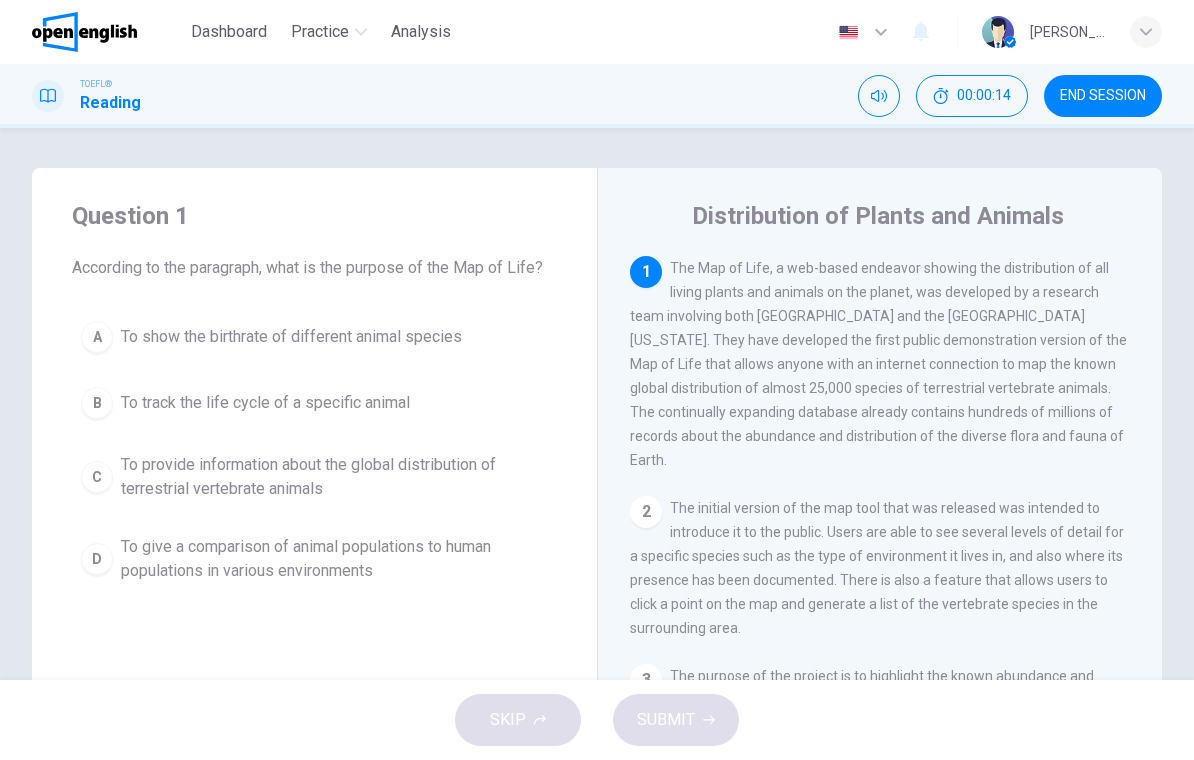 click at bounding box center [879, 96] 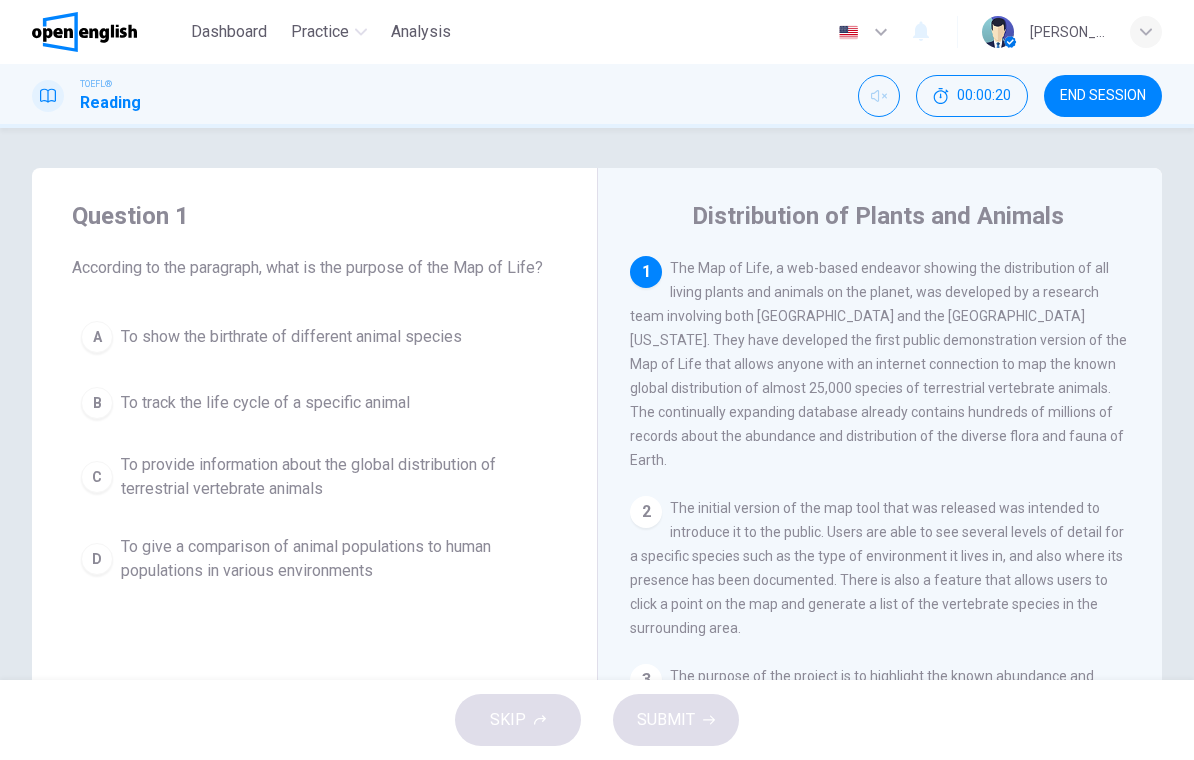 click at bounding box center [879, 96] 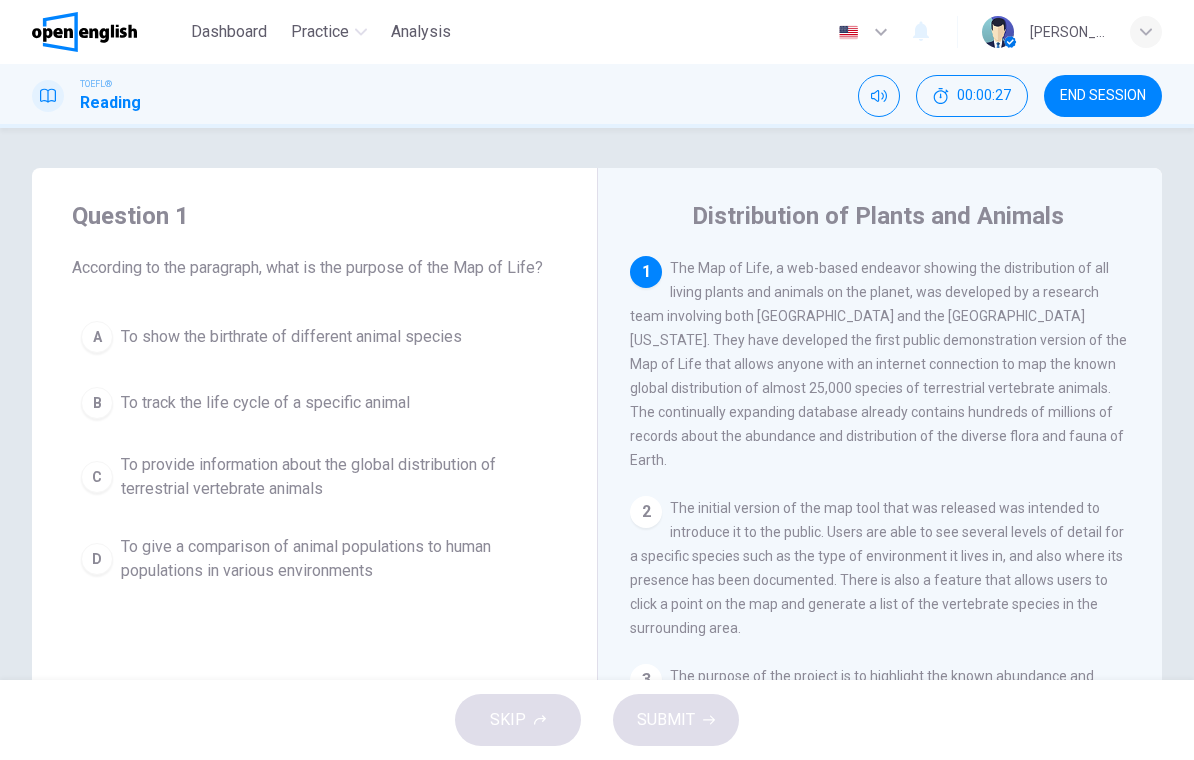 scroll, scrollTop: 0, scrollLeft: 0, axis: both 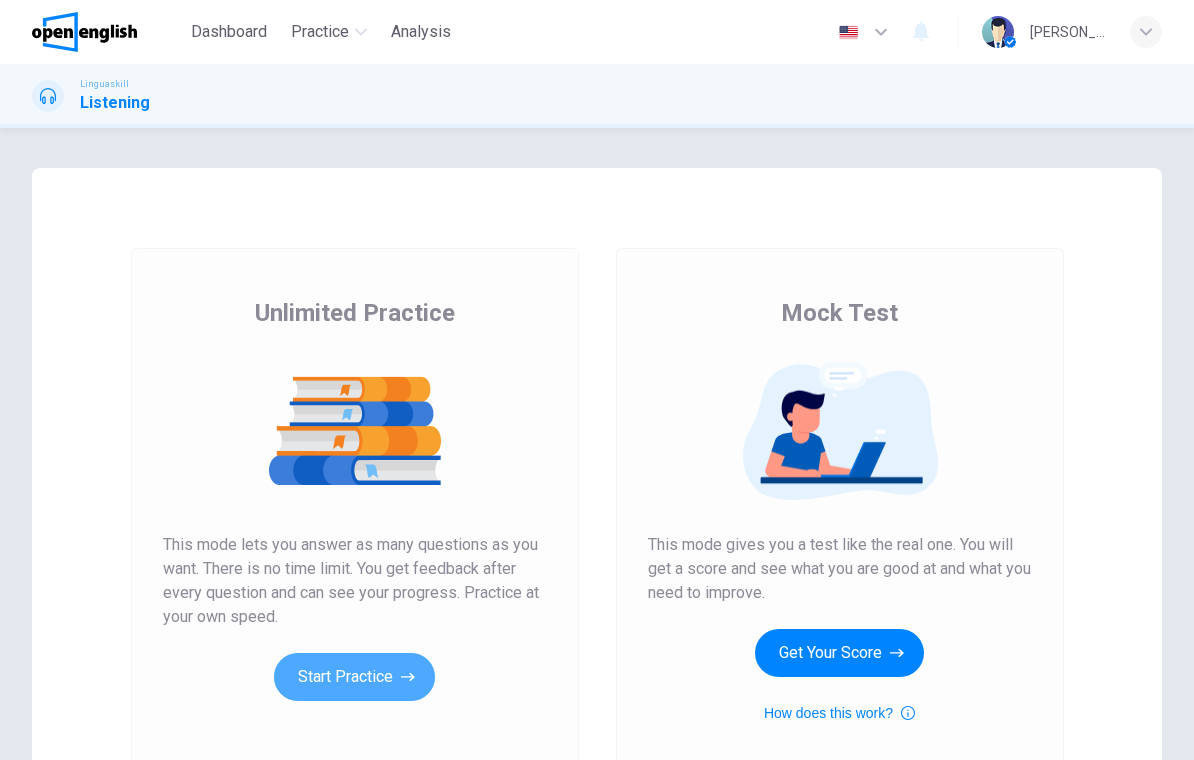 click on "Start Practice" at bounding box center (354, 677) 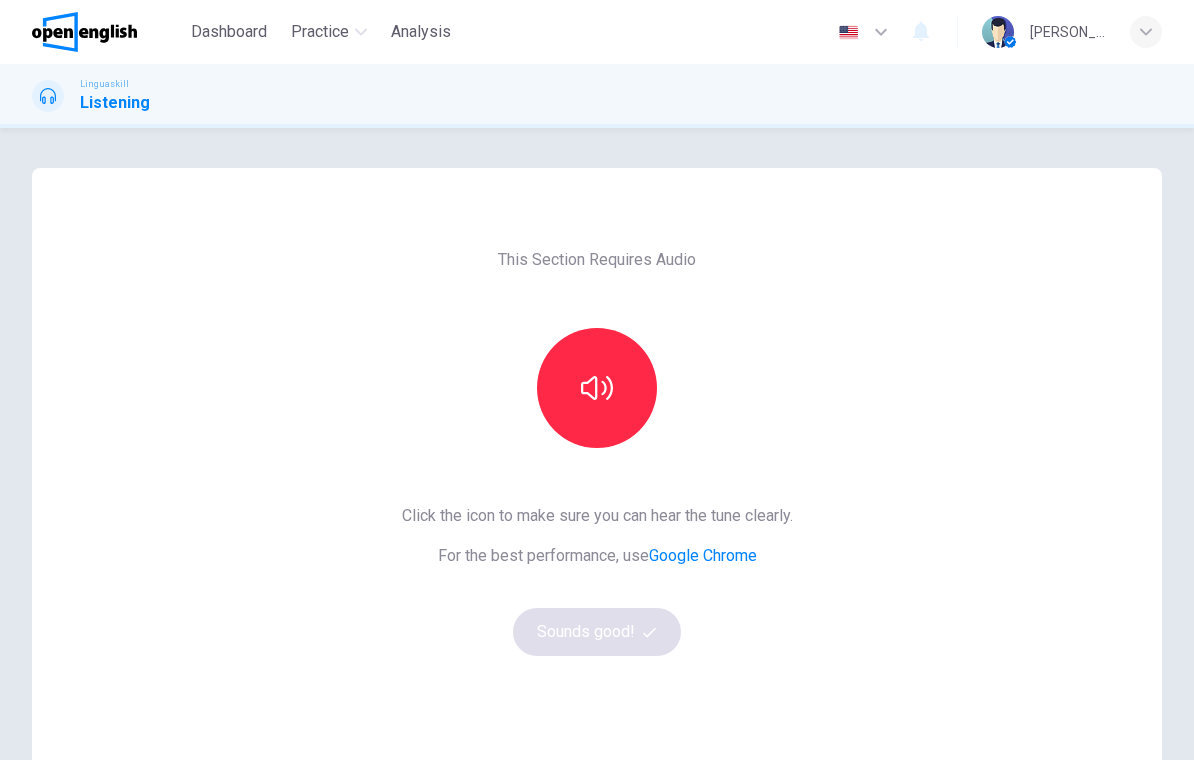 click at bounding box center (597, 388) 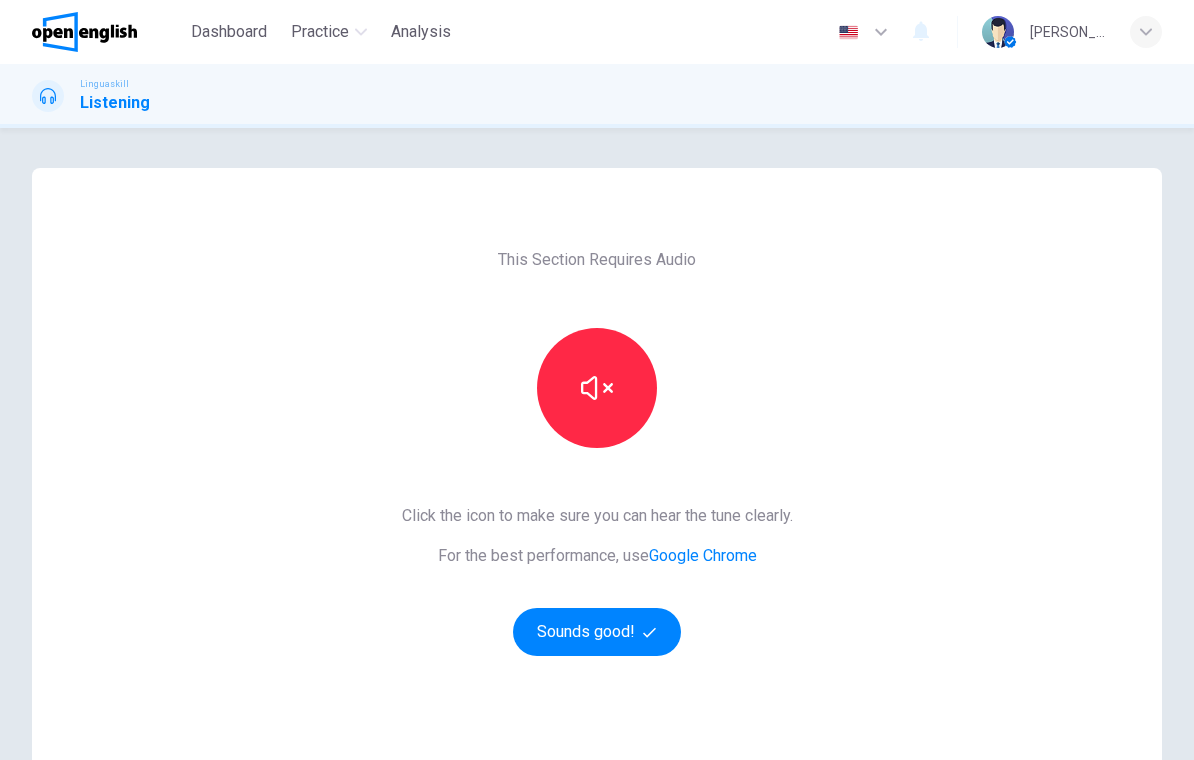 click on "Sounds good!" at bounding box center (597, 632) 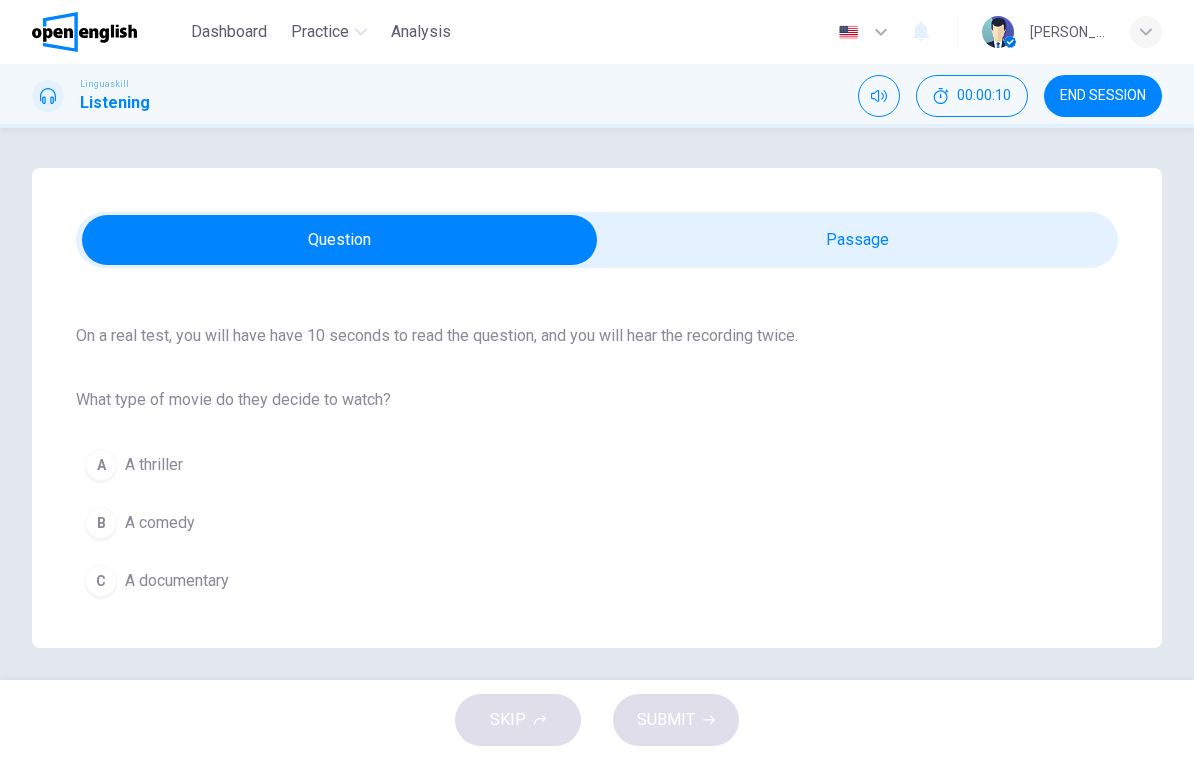 scroll, scrollTop: 126, scrollLeft: 0, axis: vertical 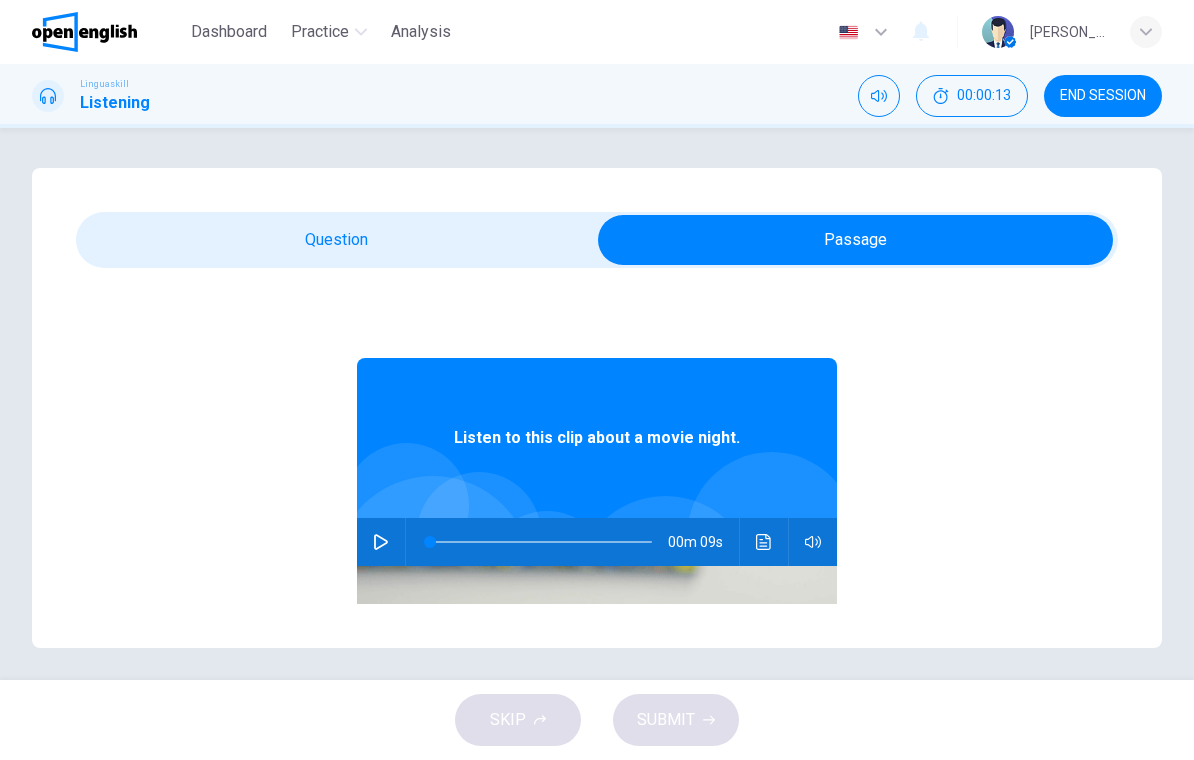 click 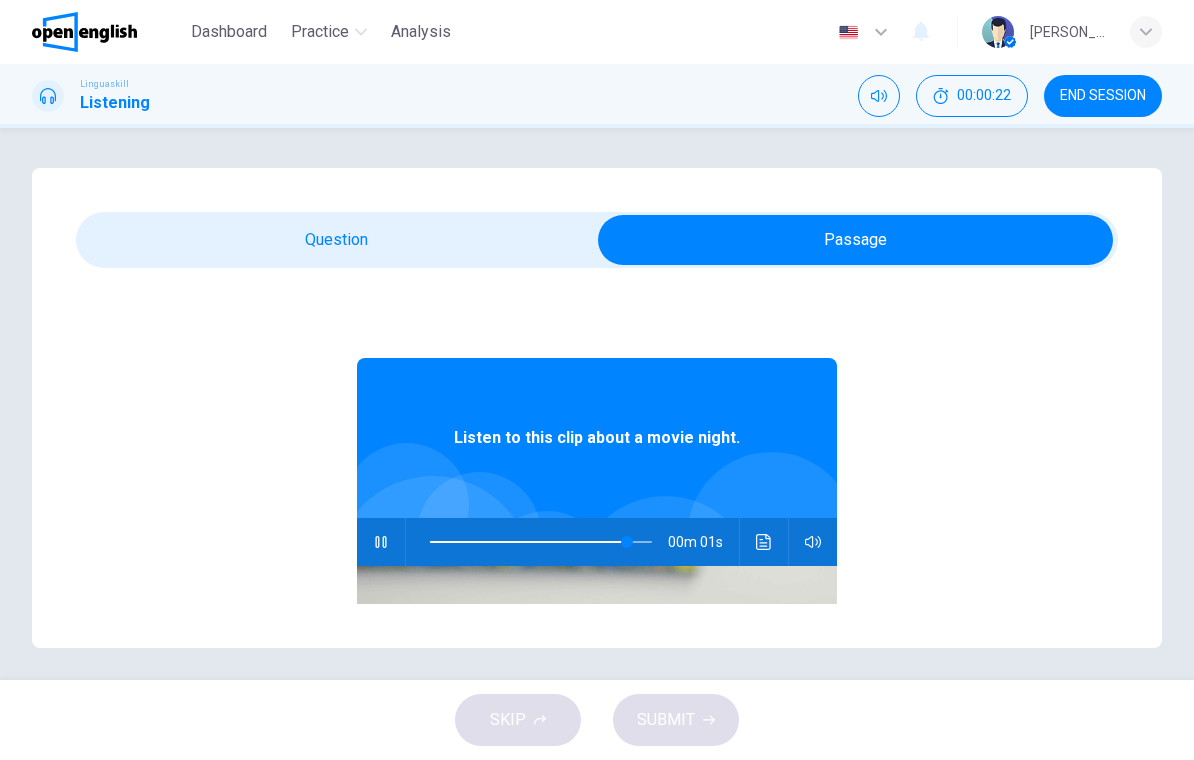 type on "*" 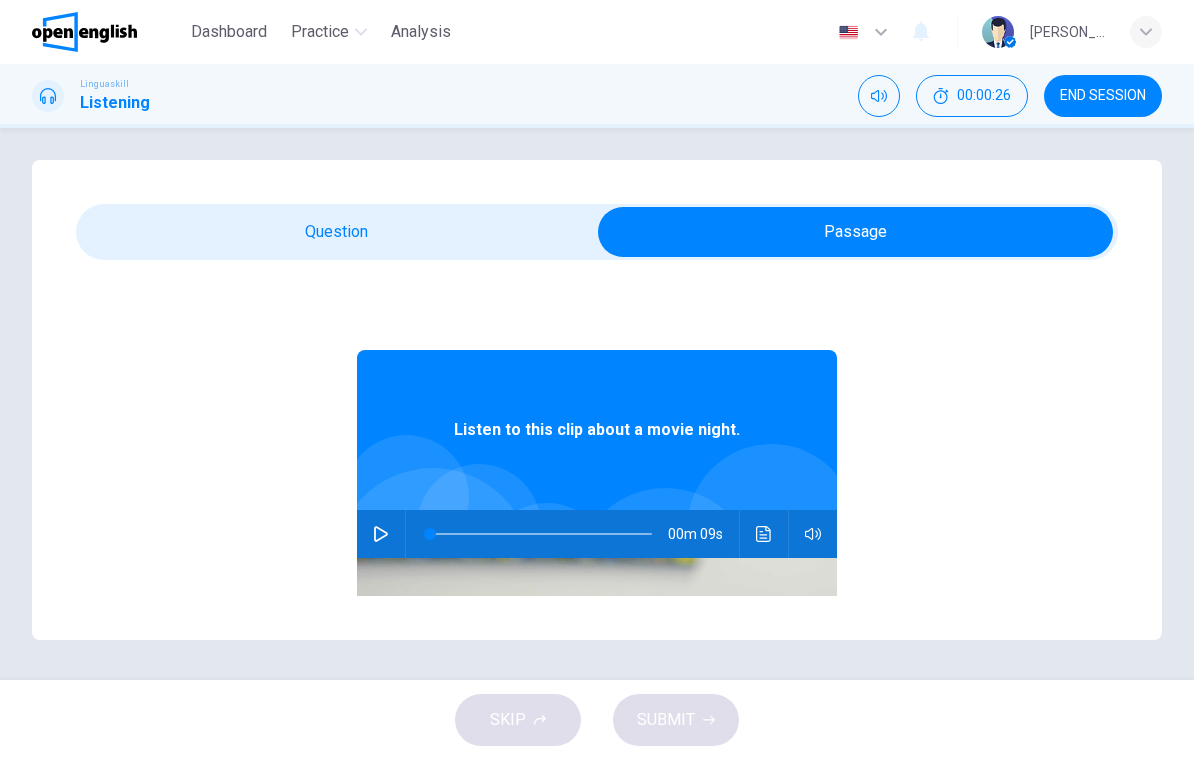 scroll, scrollTop: 8, scrollLeft: 0, axis: vertical 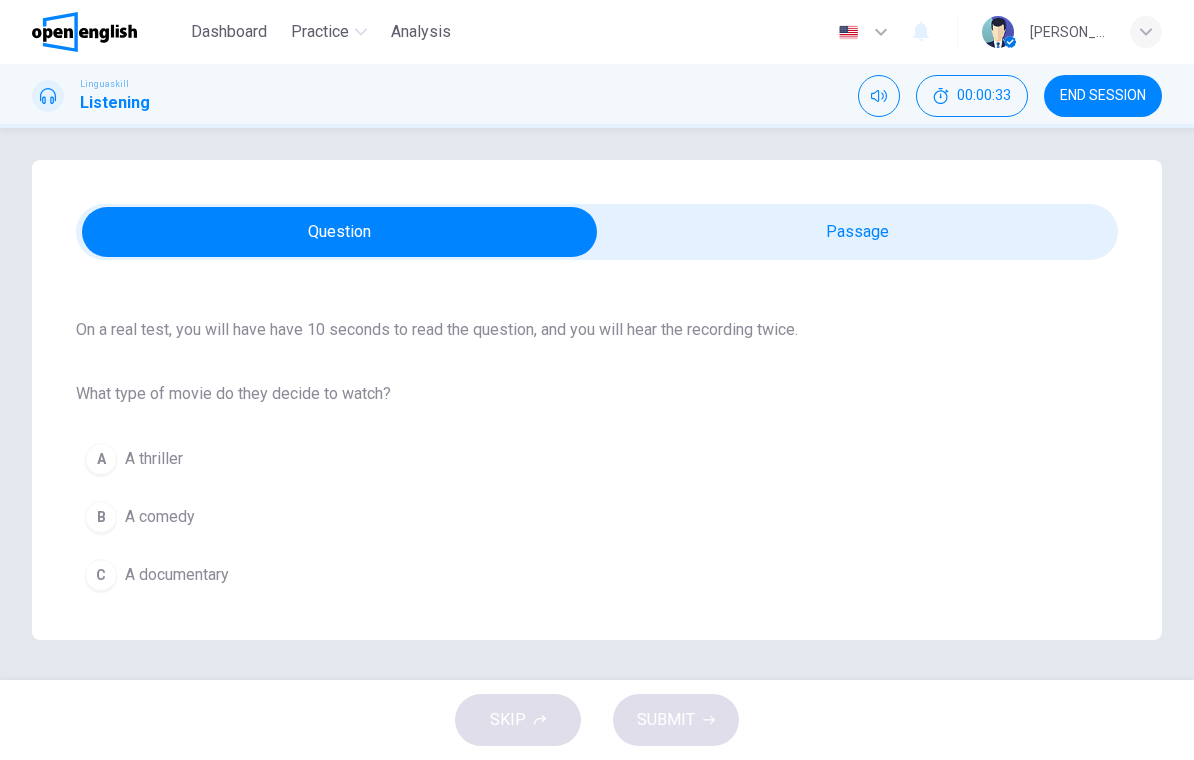 click on "B" at bounding box center (101, 517) 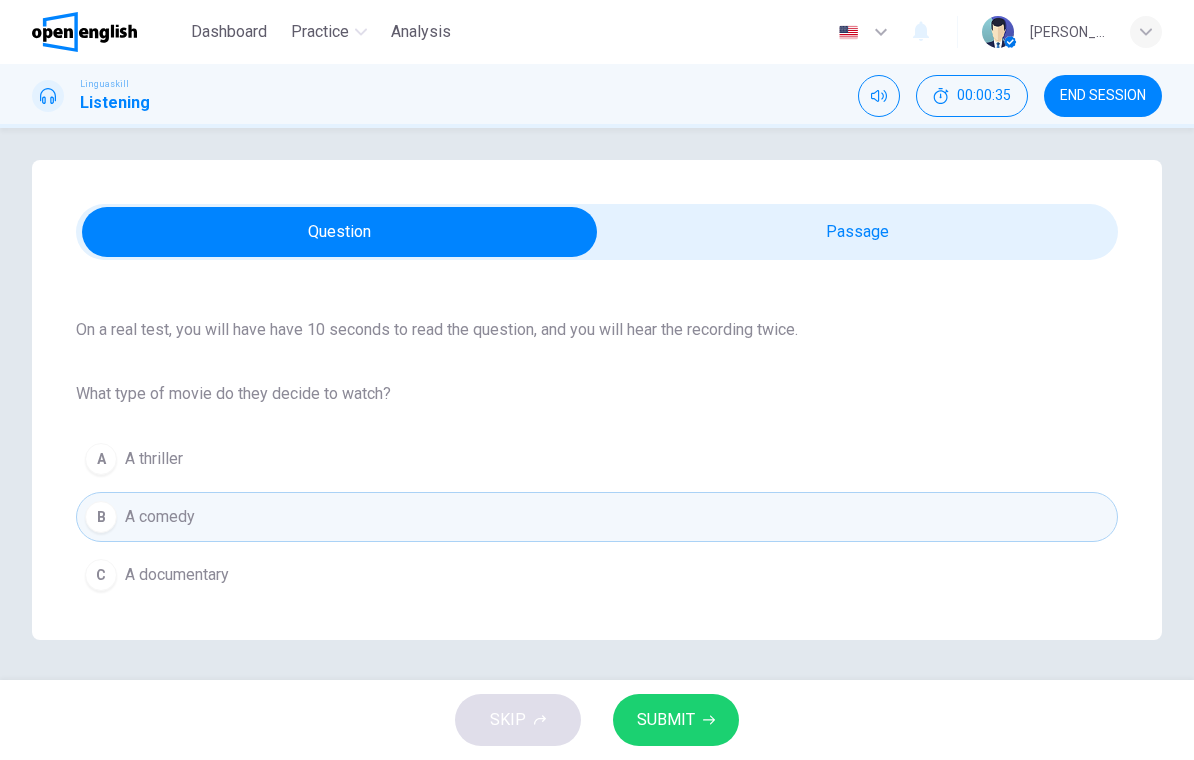 click on "SUBMIT" at bounding box center (676, 720) 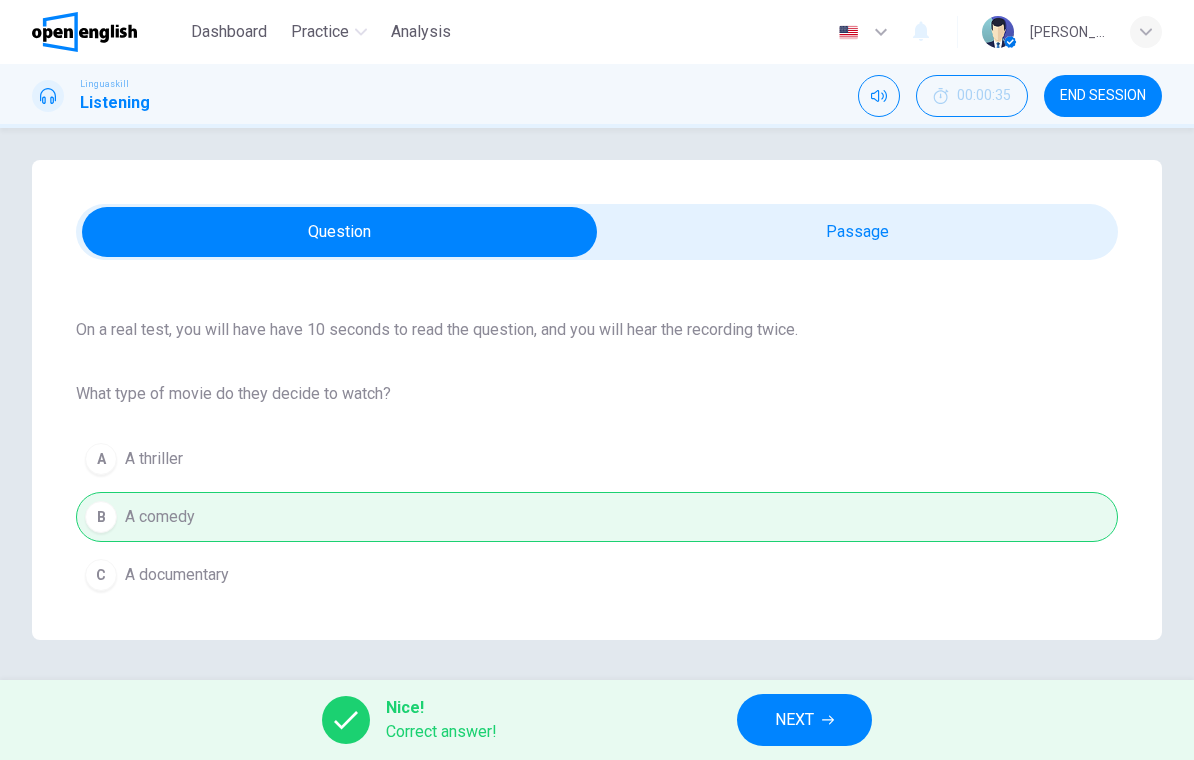 click on "NEXT" at bounding box center (794, 720) 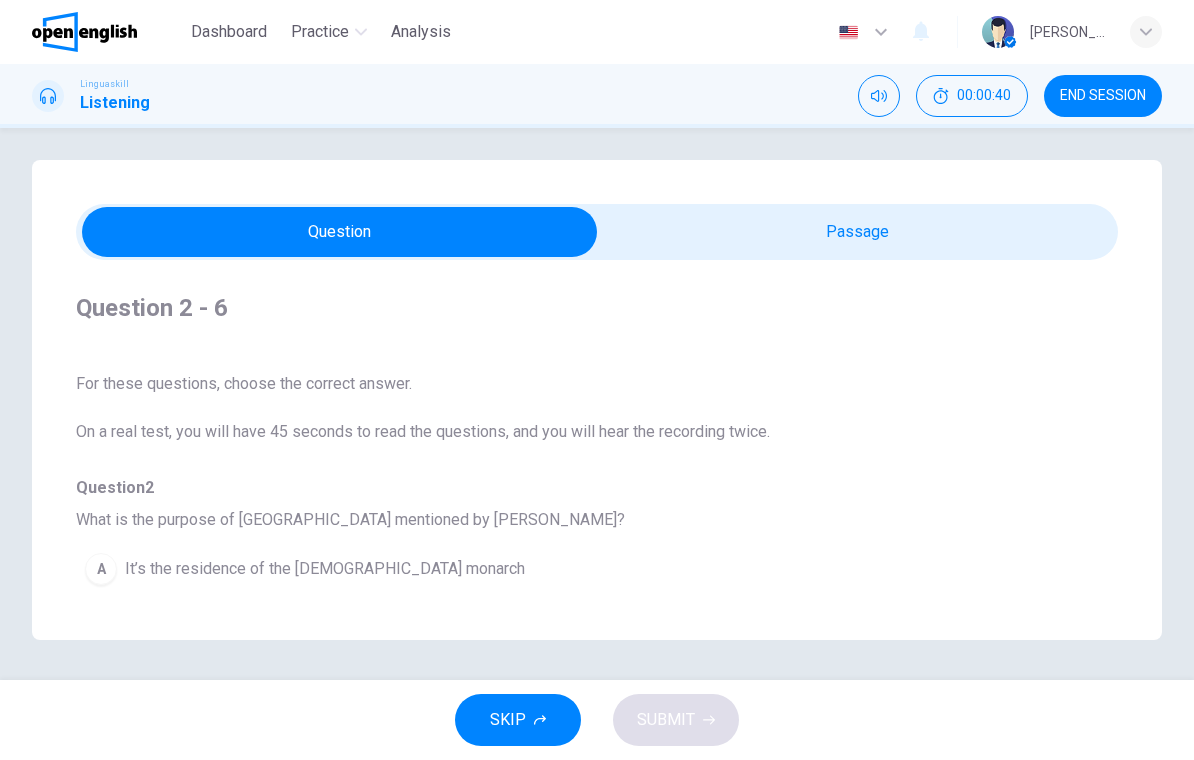 scroll, scrollTop: 8, scrollLeft: 0, axis: vertical 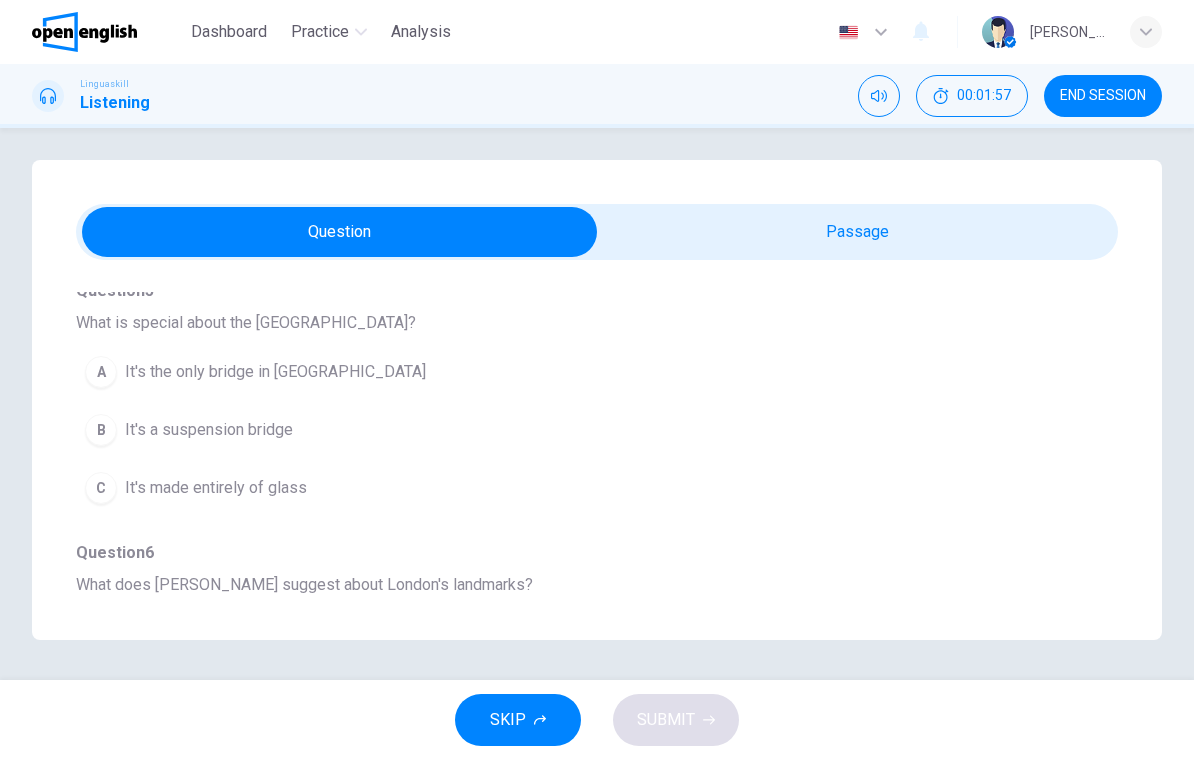 click on "Dashboard Practice Analysis English ** ​ Wilson E." at bounding box center (597, 32) 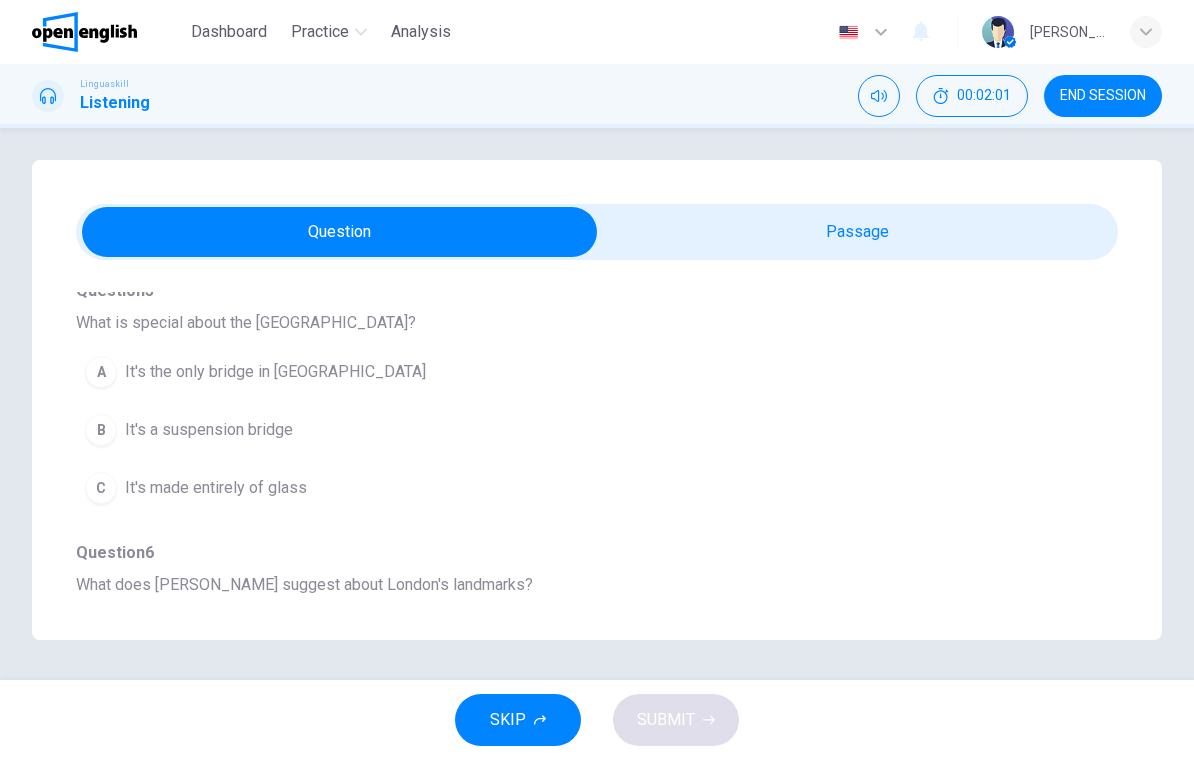 click on "Dashboard Practice Analysis English ** ​ Wilson E." at bounding box center [597, 32] 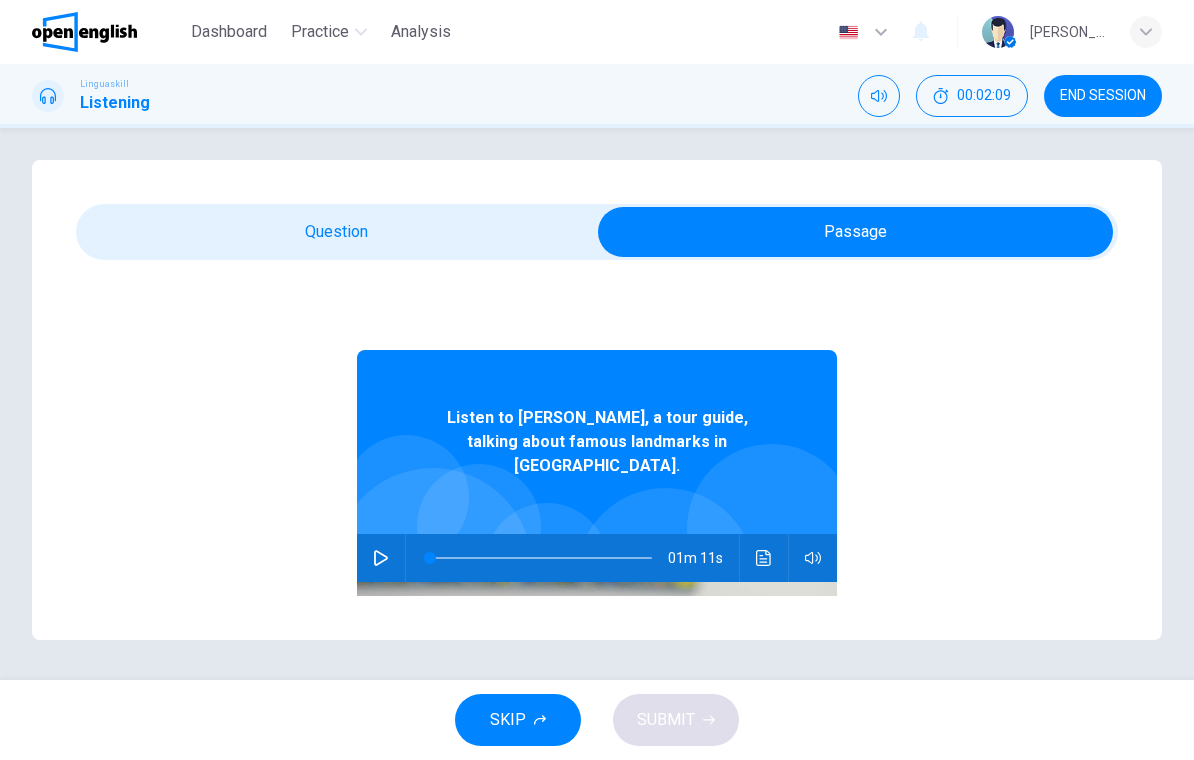 click at bounding box center [381, 558] 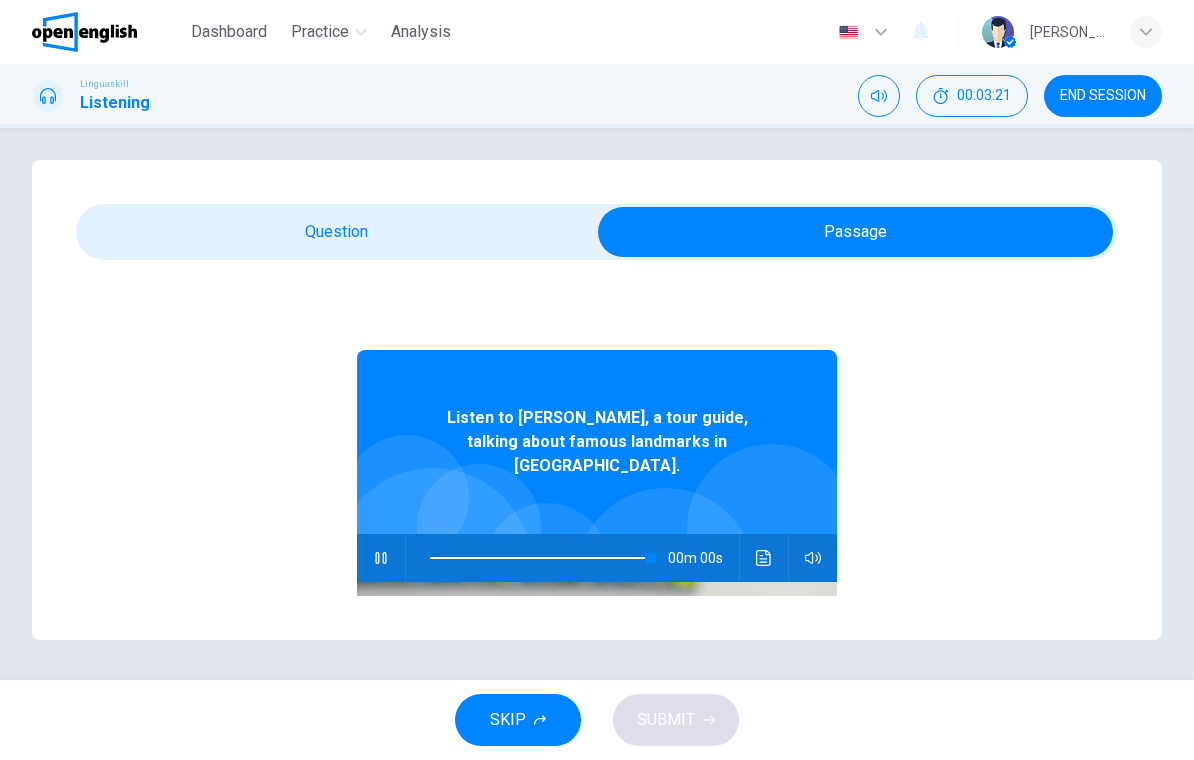 type on "*" 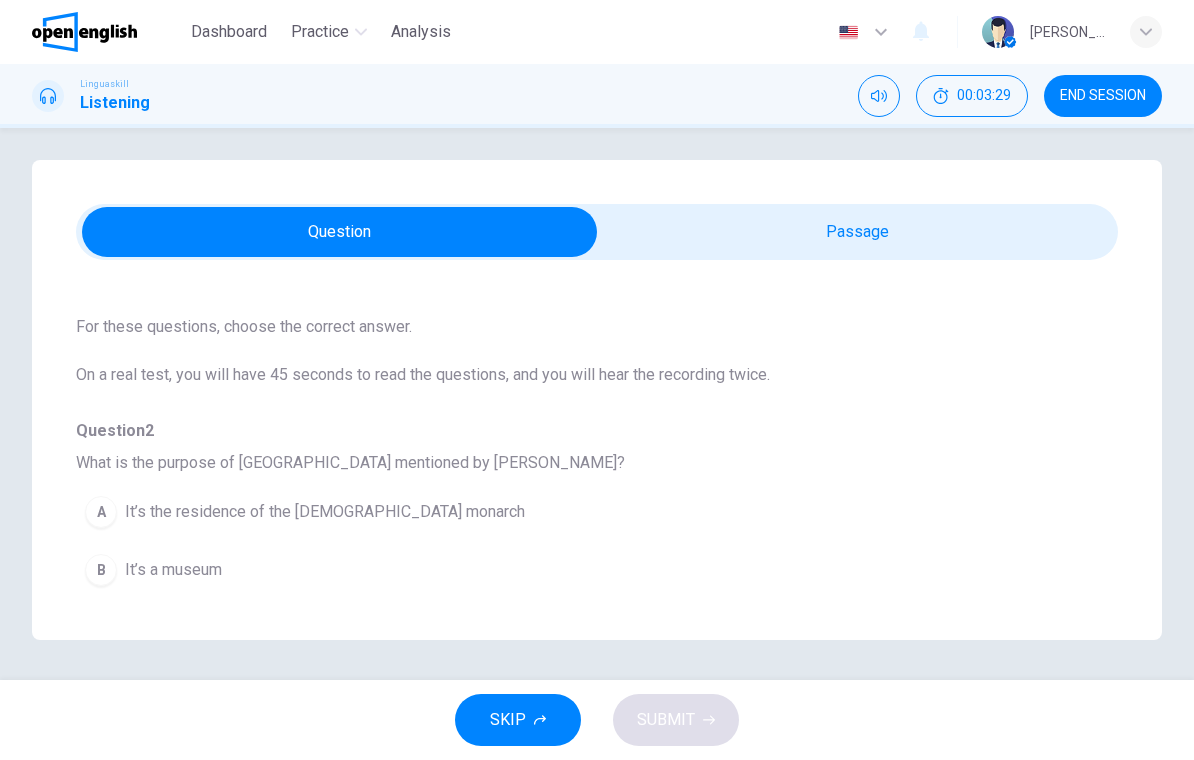 scroll, scrollTop: 66, scrollLeft: 0, axis: vertical 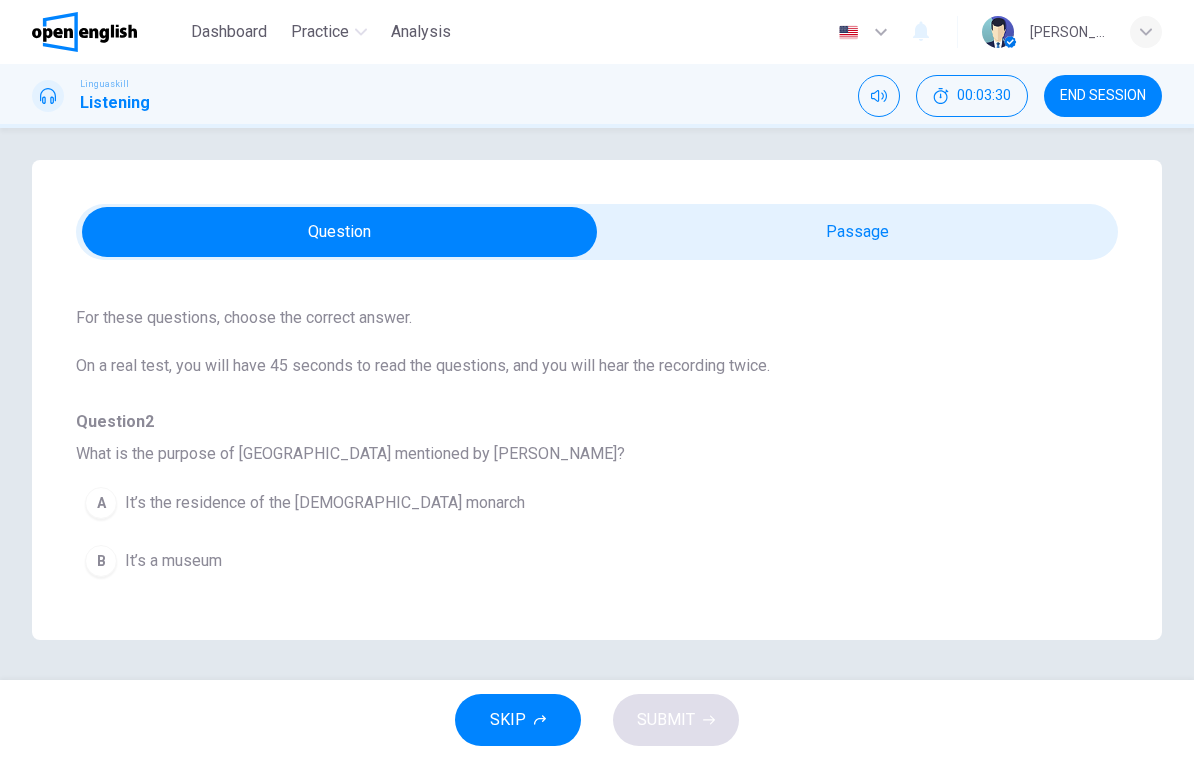 click on "It’s the residence of the British monarch" at bounding box center [325, 503] 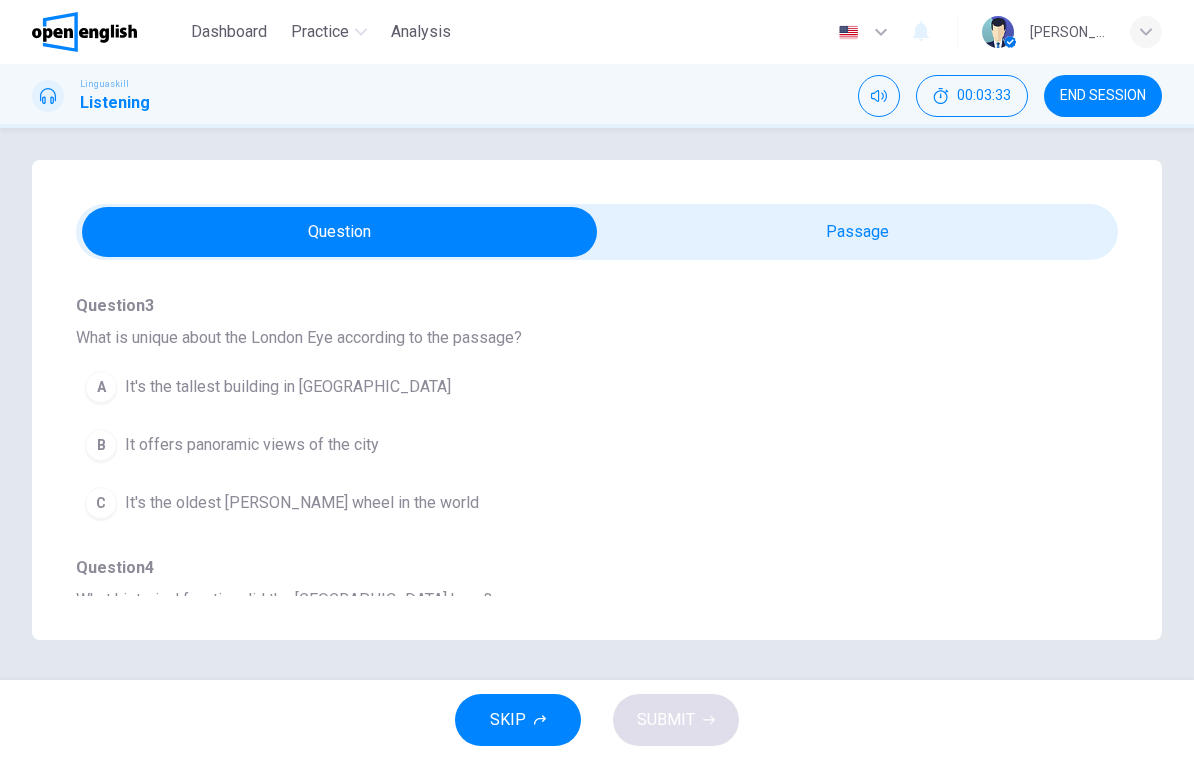 scroll, scrollTop: 444, scrollLeft: 0, axis: vertical 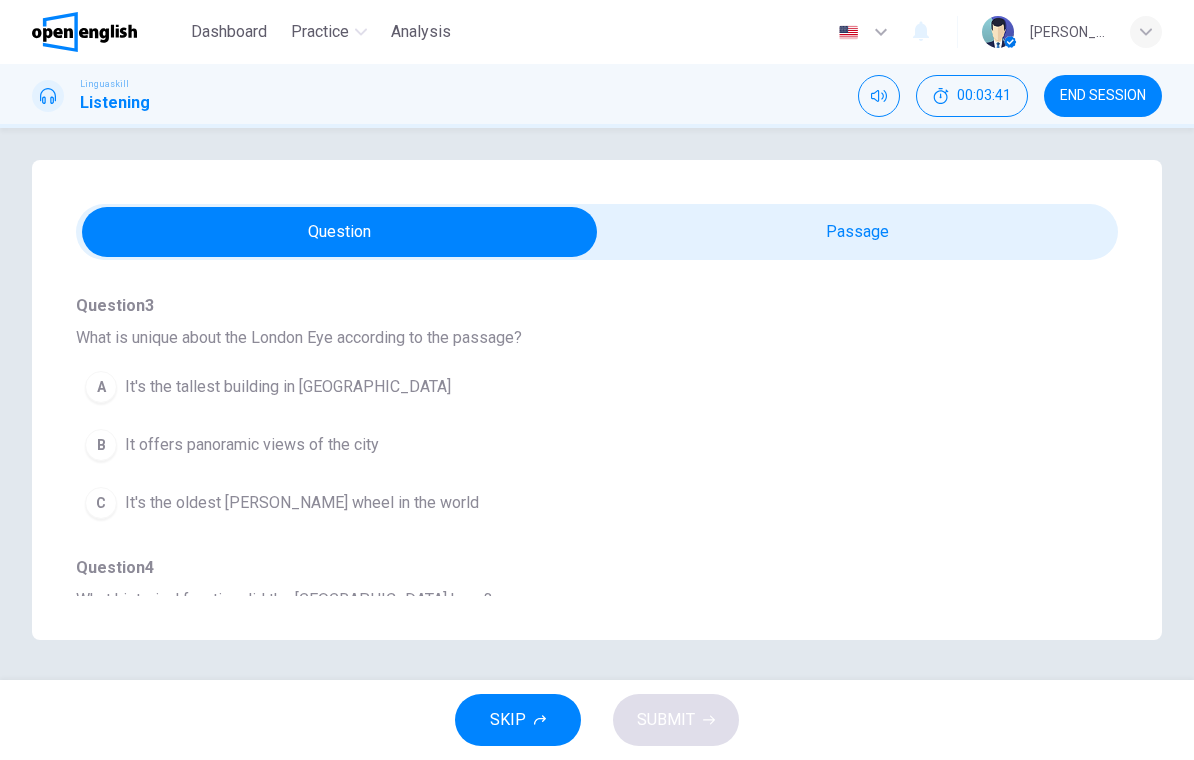 click on "B It offers panoramic views of the city" at bounding box center (561, 445) 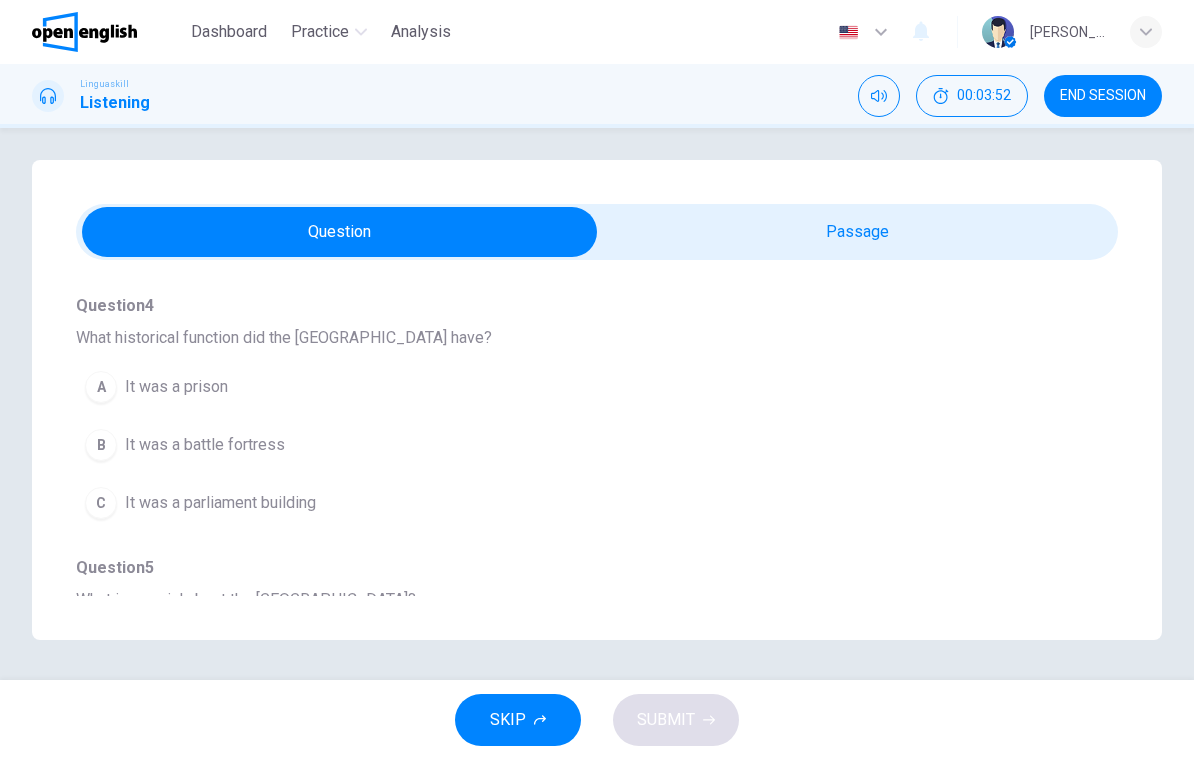 scroll, scrollTop: 709, scrollLeft: 0, axis: vertical 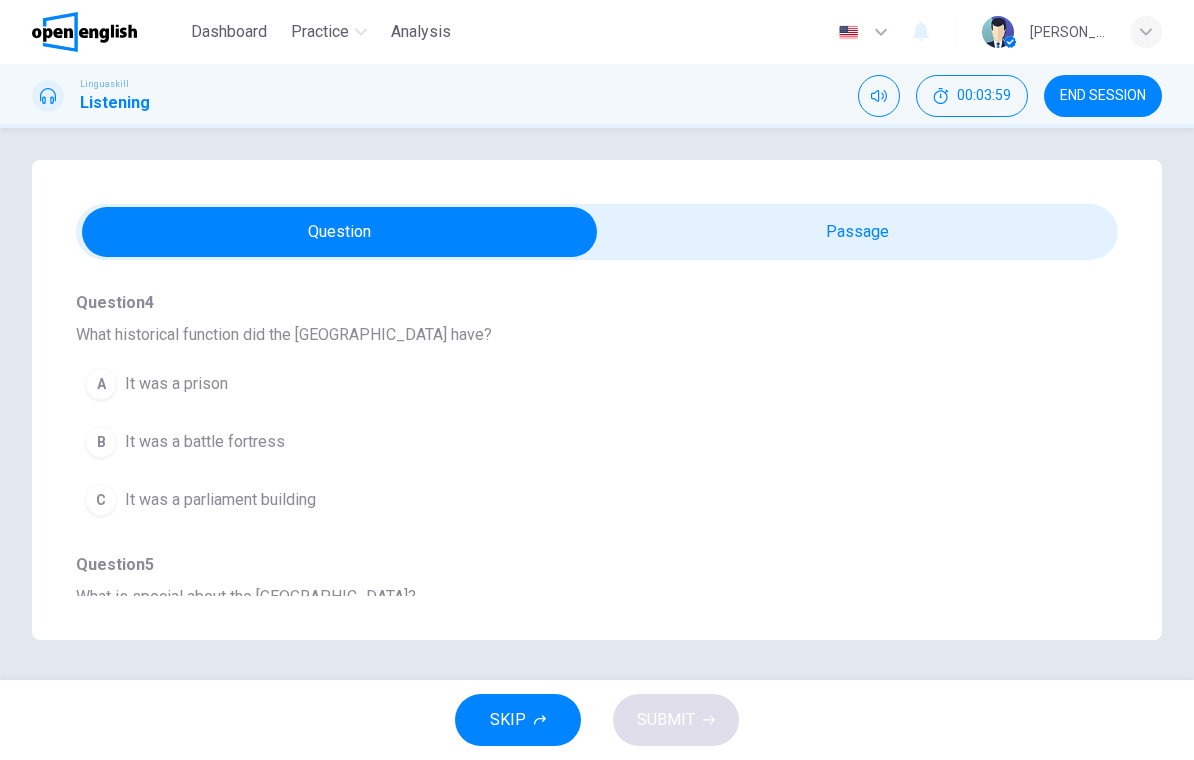 click on "A It was a prison" at bounding box center (561, 384) 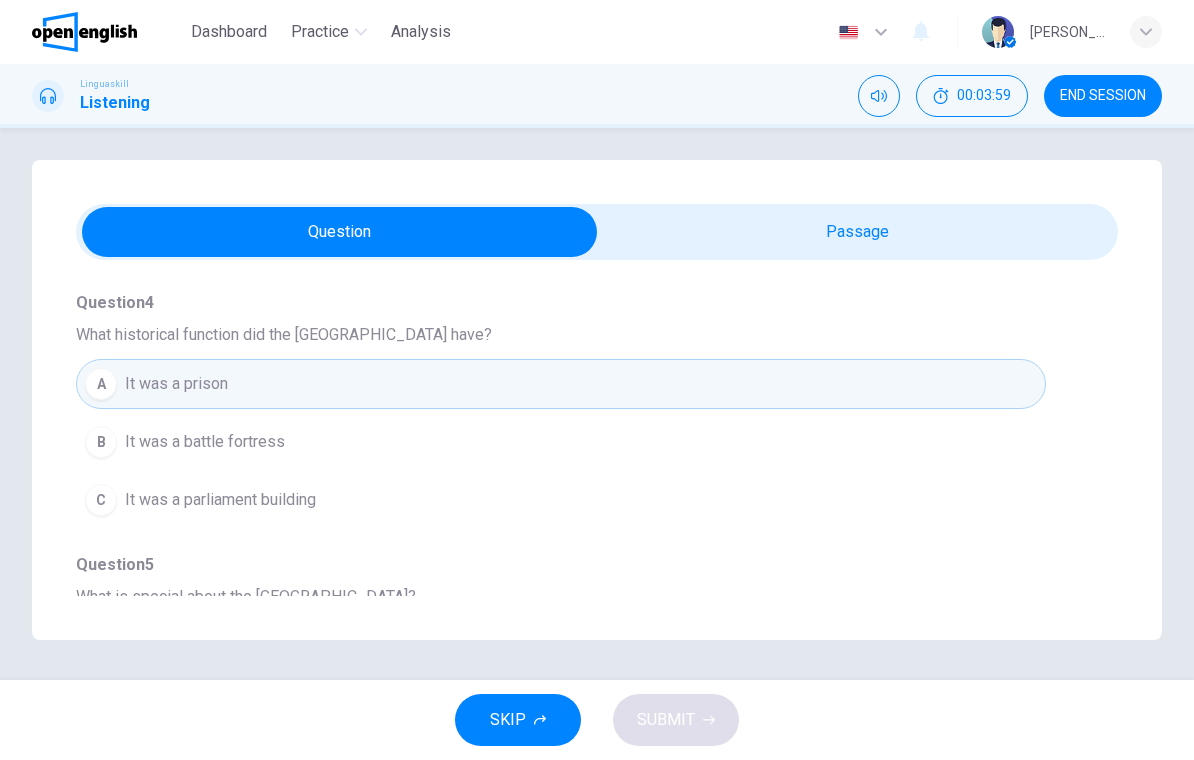 click on "A It was a prison" at bounding box center (561, 384) 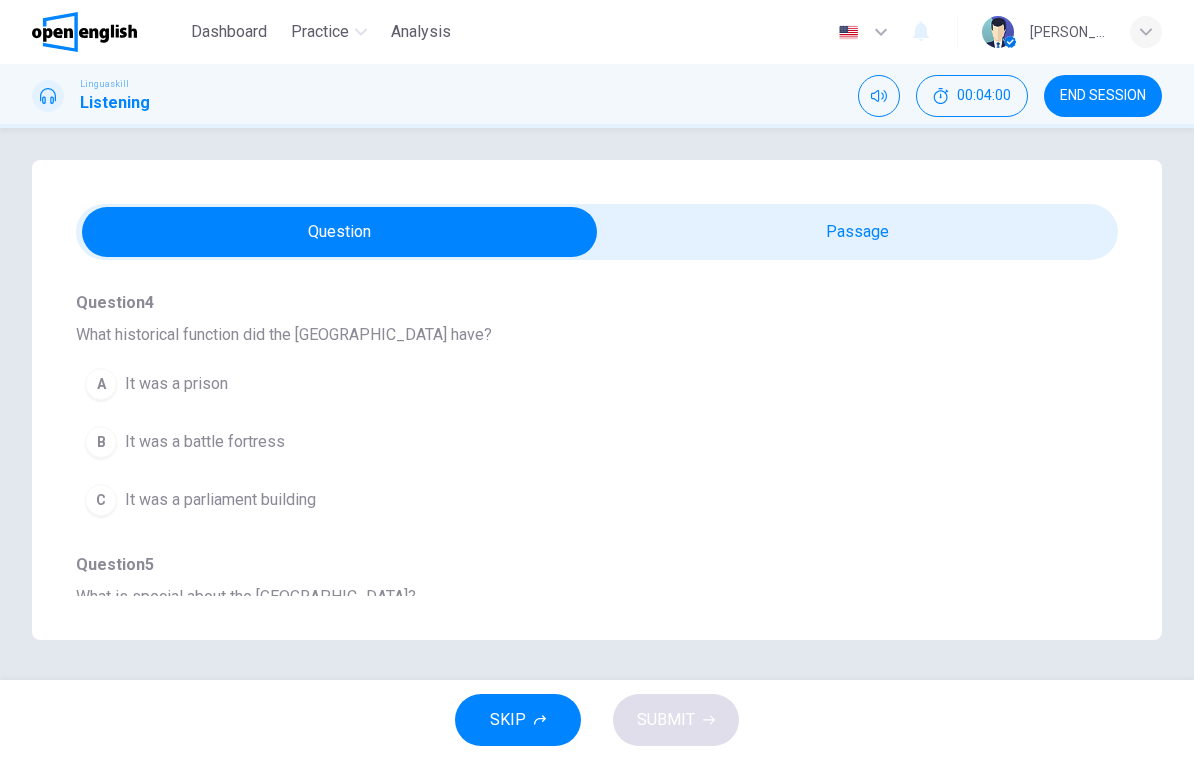 click on "A" at bounding box center (101, 384) 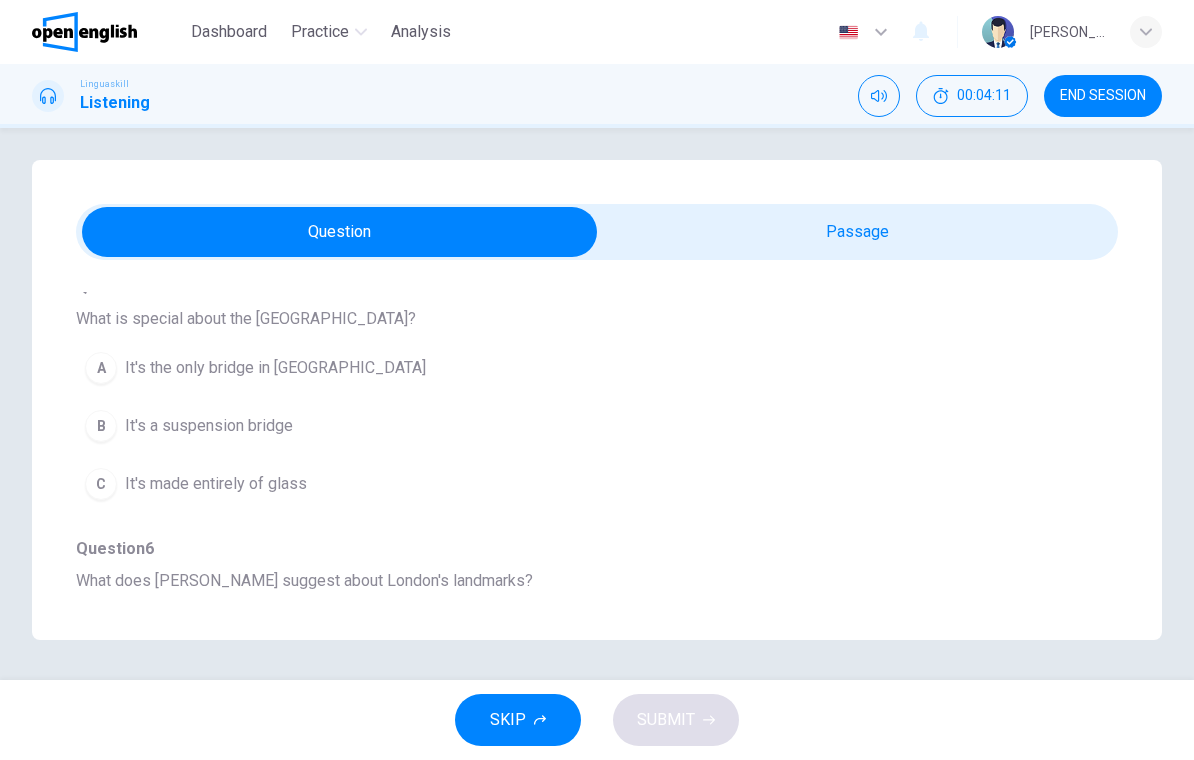 scroll, scrollTop: 989, scrollLeft: 0, axis: vertical 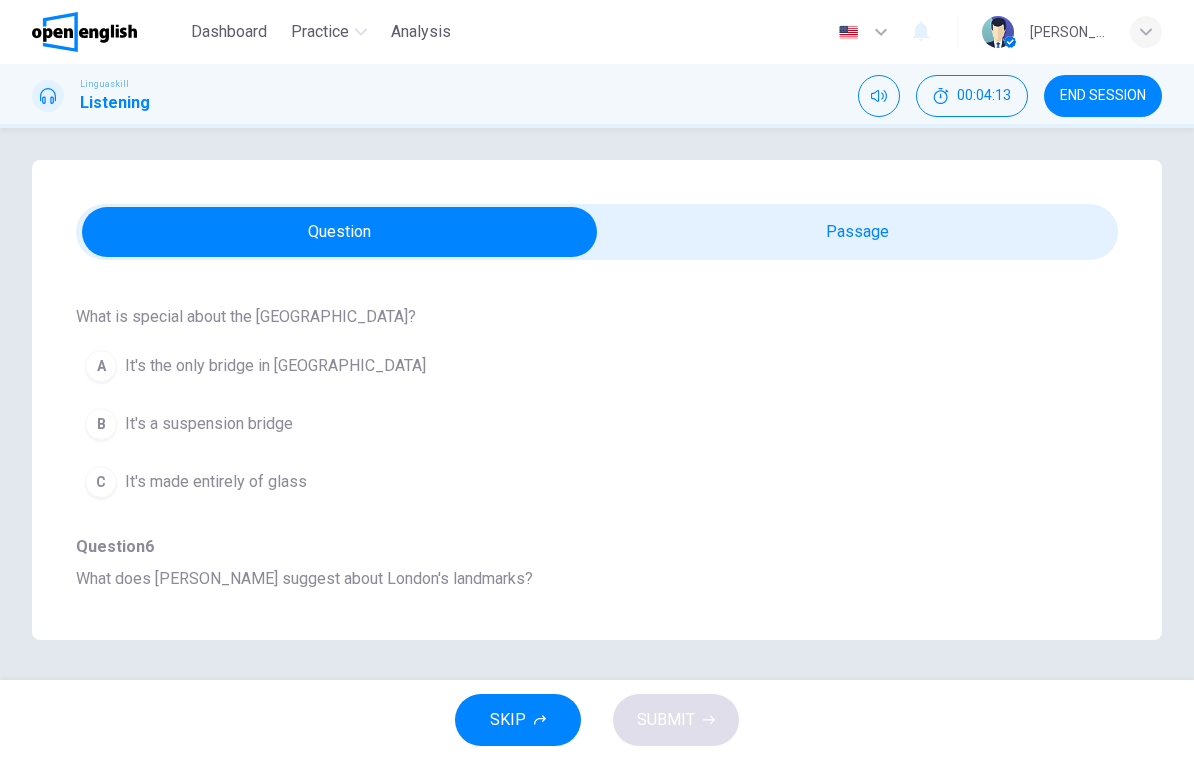 click on "B It's a suspension bridge" at bounding box center (561, 424) 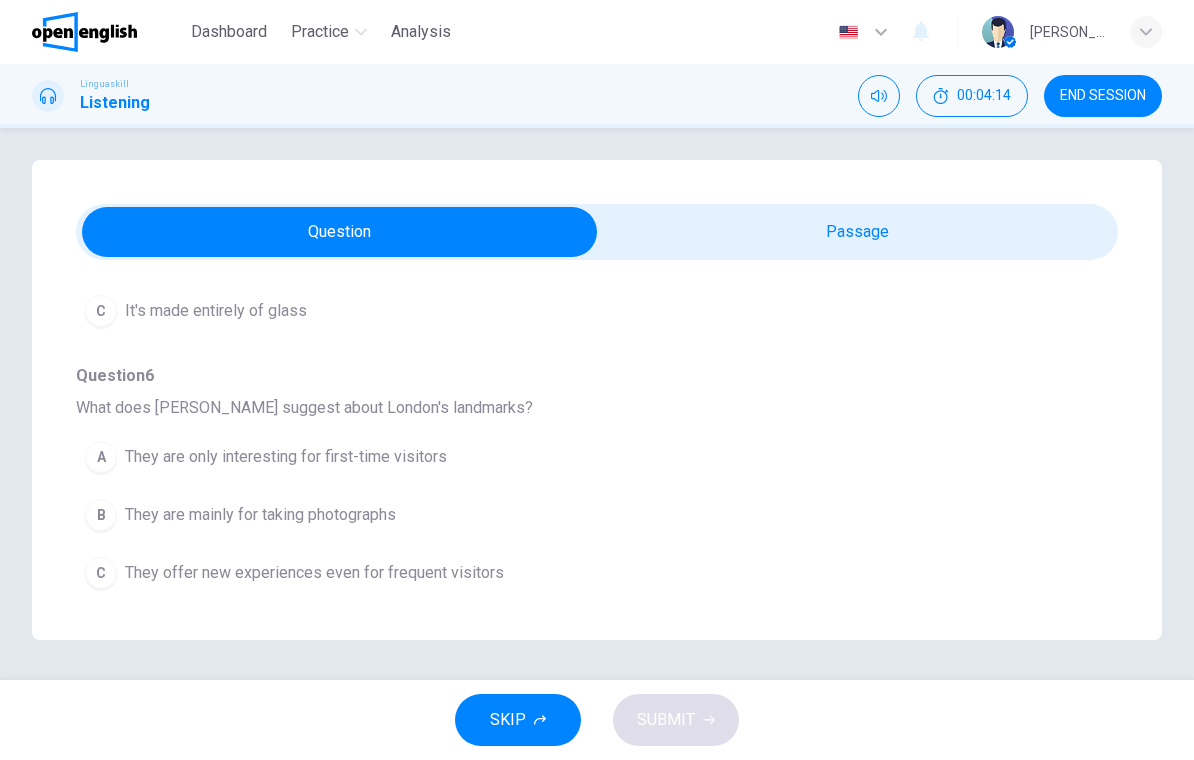 scroll, scrollTop: 1160, scrollLeft: 0, axis: vertical 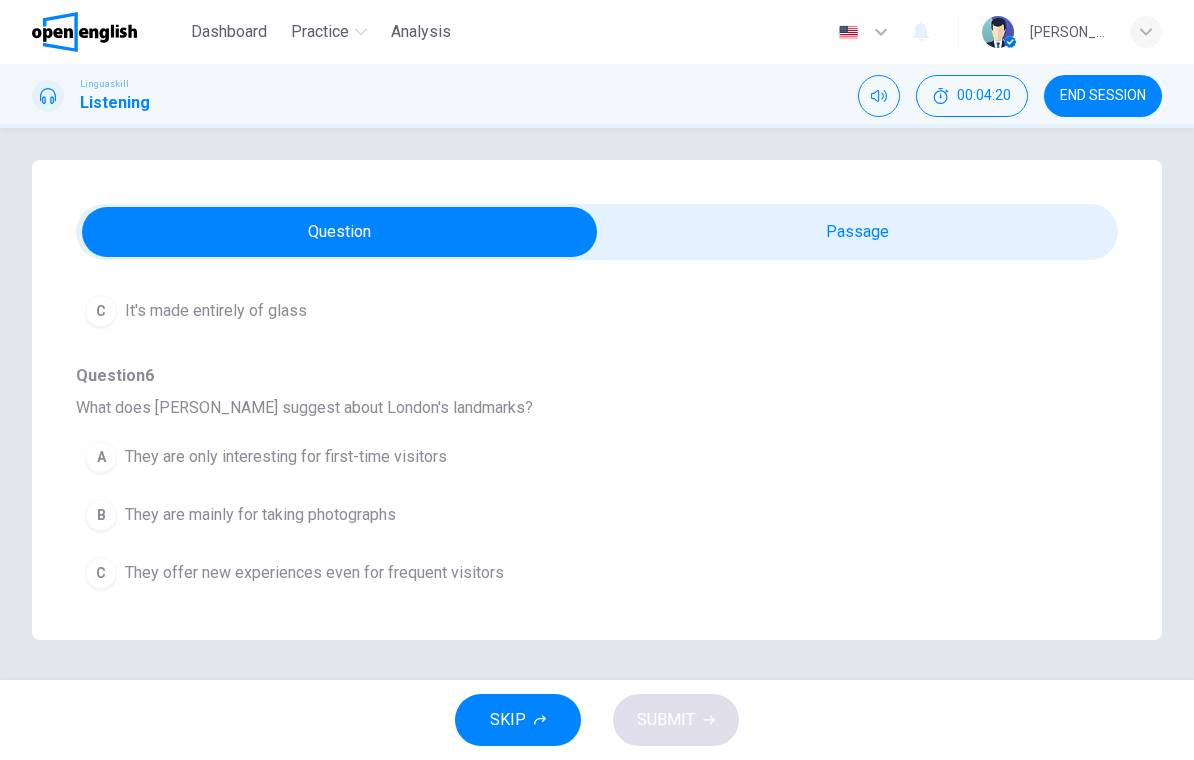 click on "They offer new experiences even for frequent visitors" at bounding box center (314, 573) 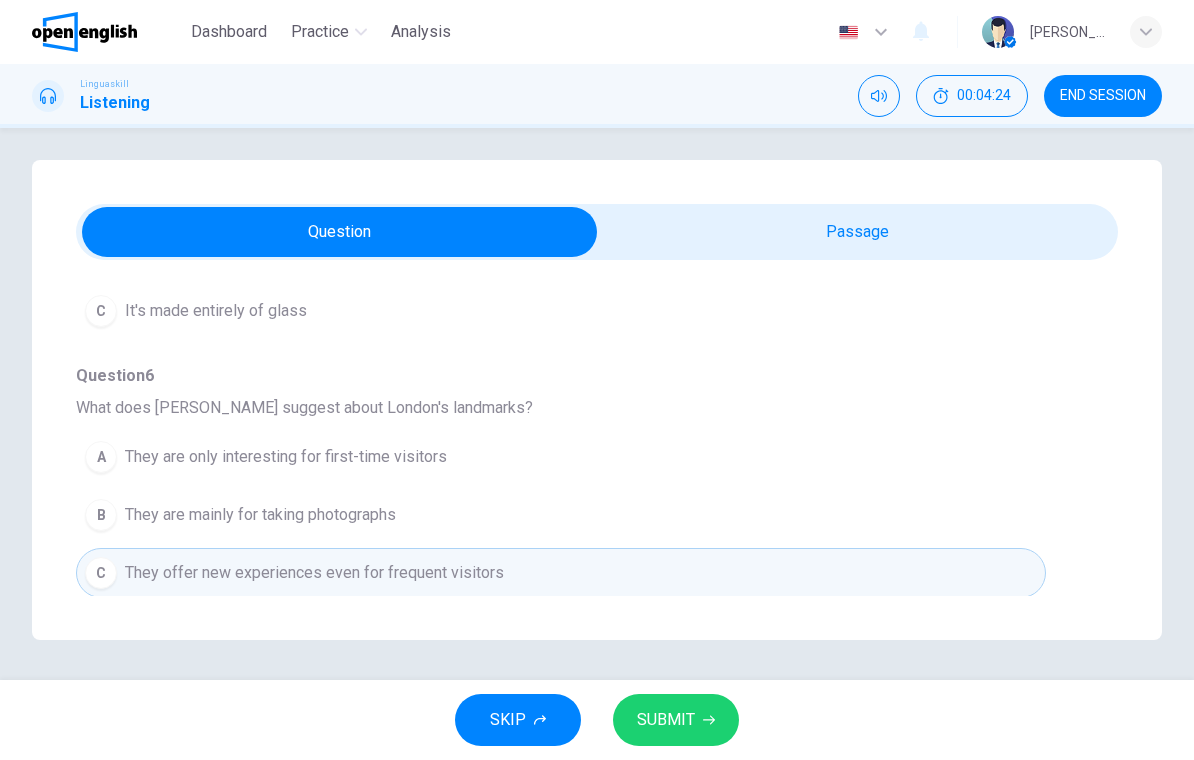 click on "SUBMIT" at bounding box center [666, 720] 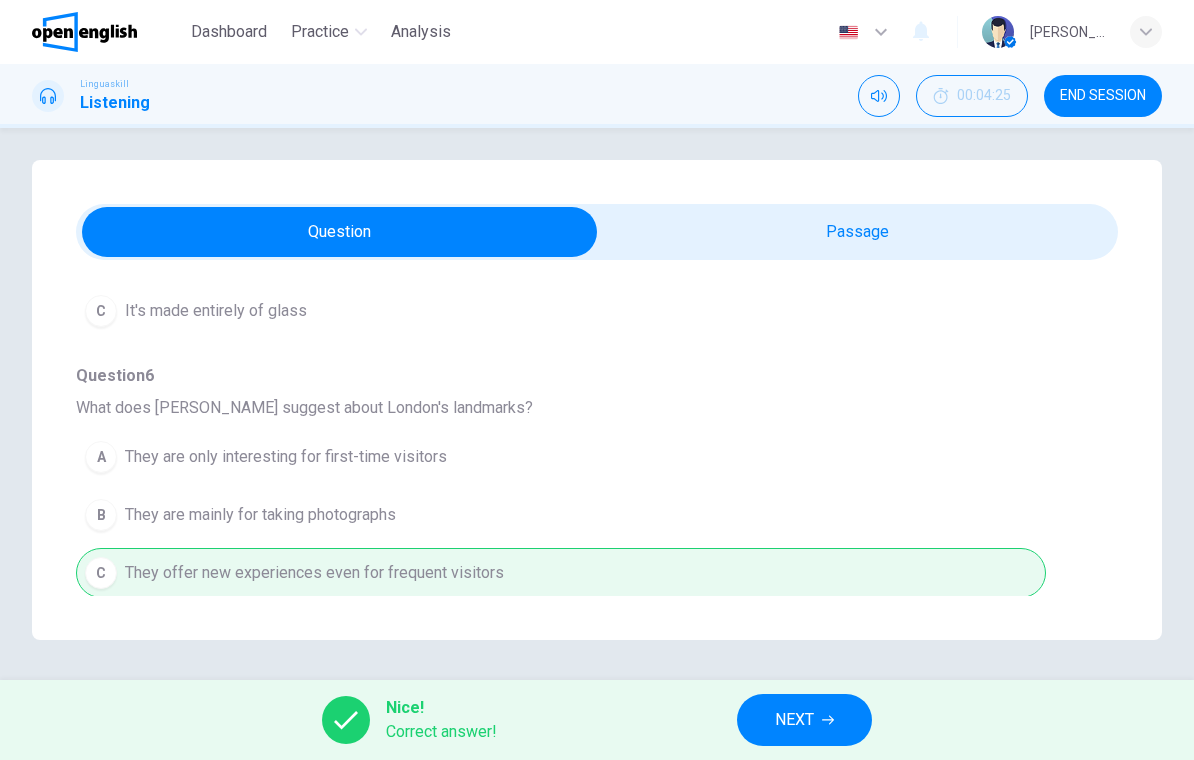 scroll, scrollTop: 1160, scrollLeft: 0, axis: vertical 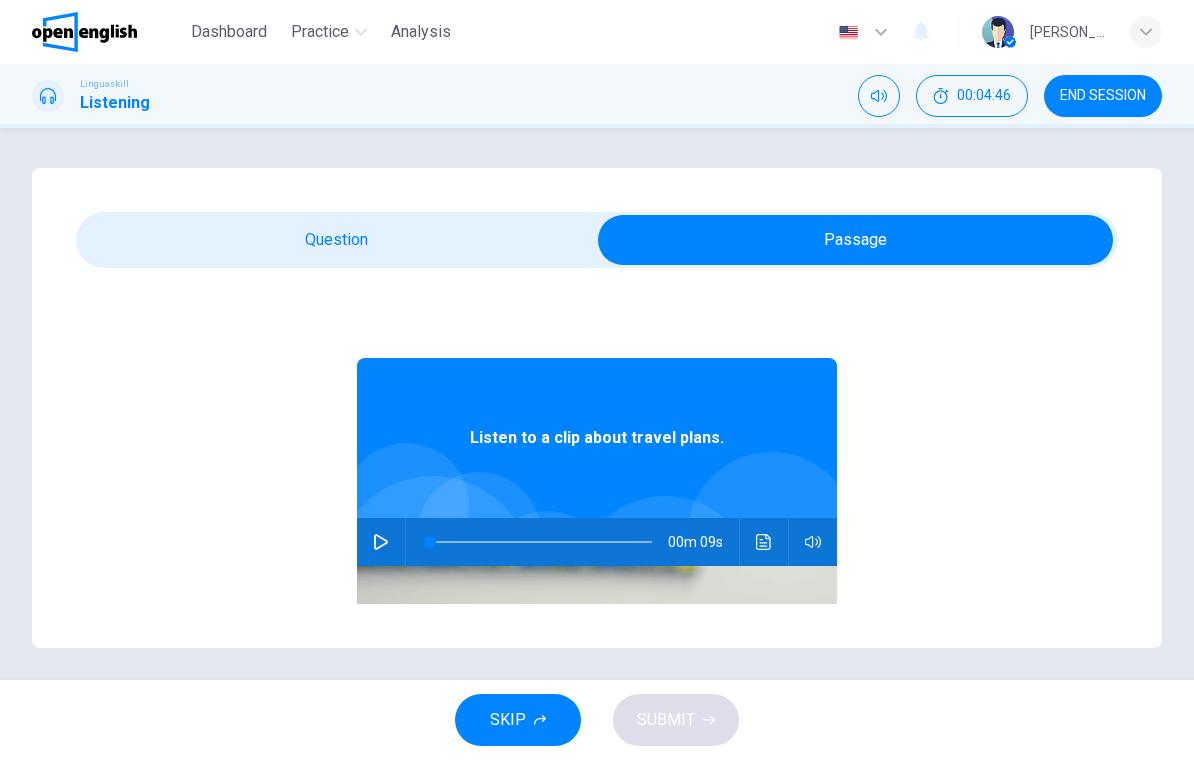 click at bounding box center [381, 542] 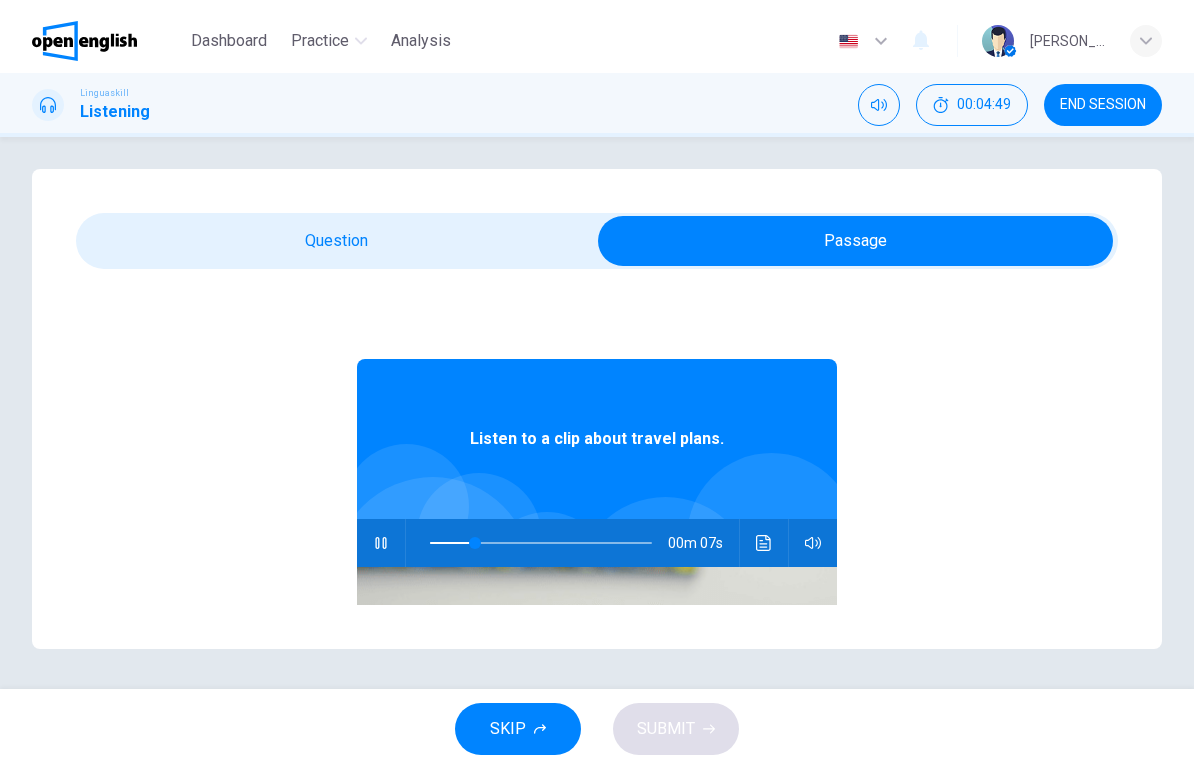 scroll, scrollTop: 8, scrollLeft: 0, axis: vertical 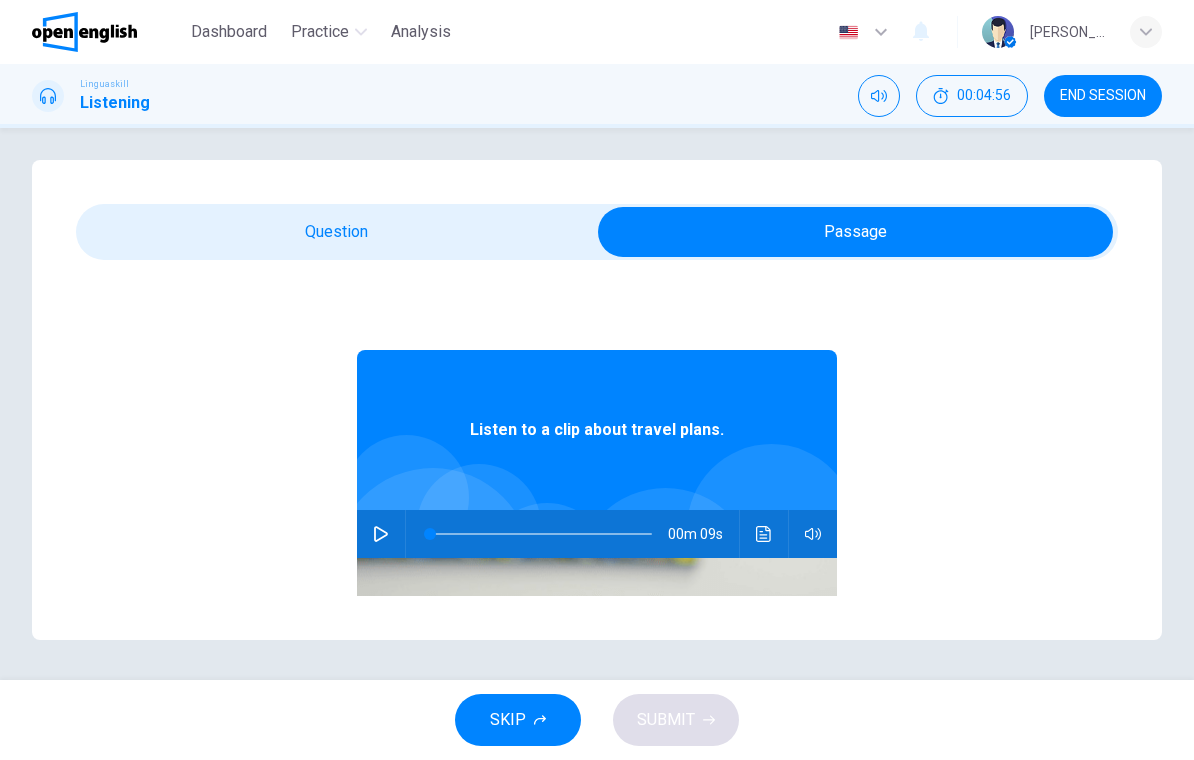 type on "*" 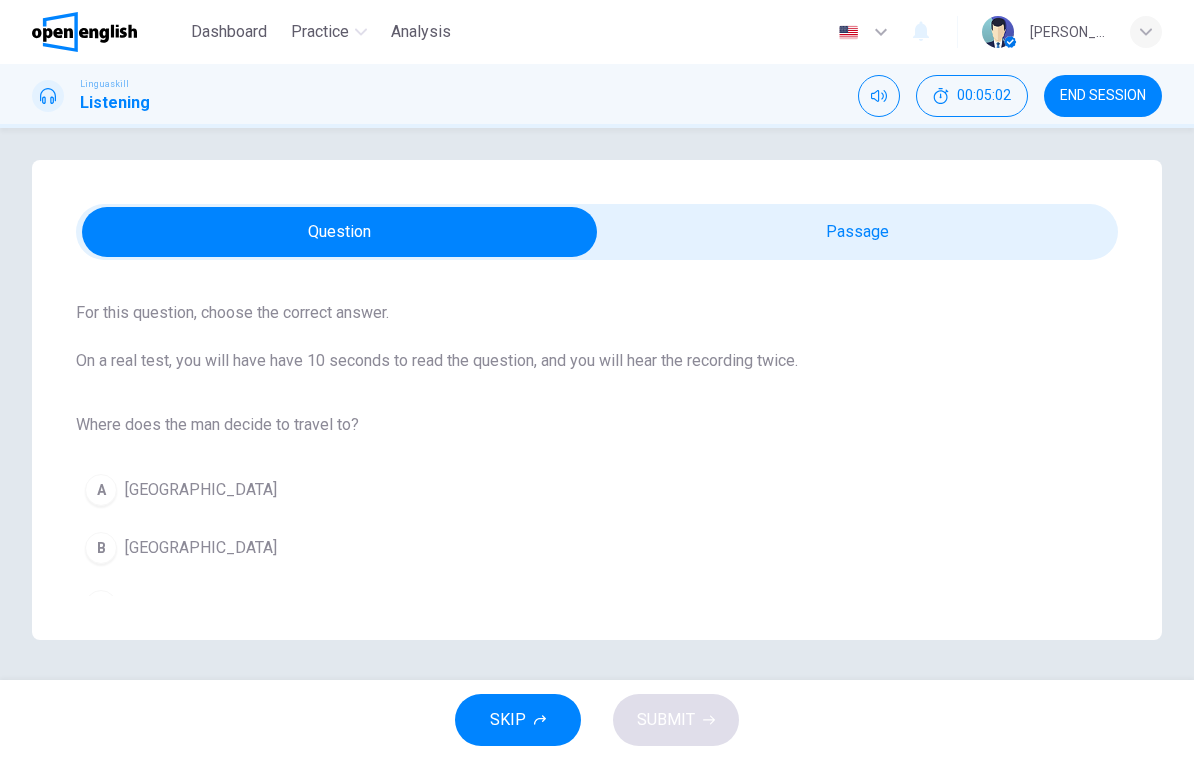 click on "B" at bounding box center (101, 548) 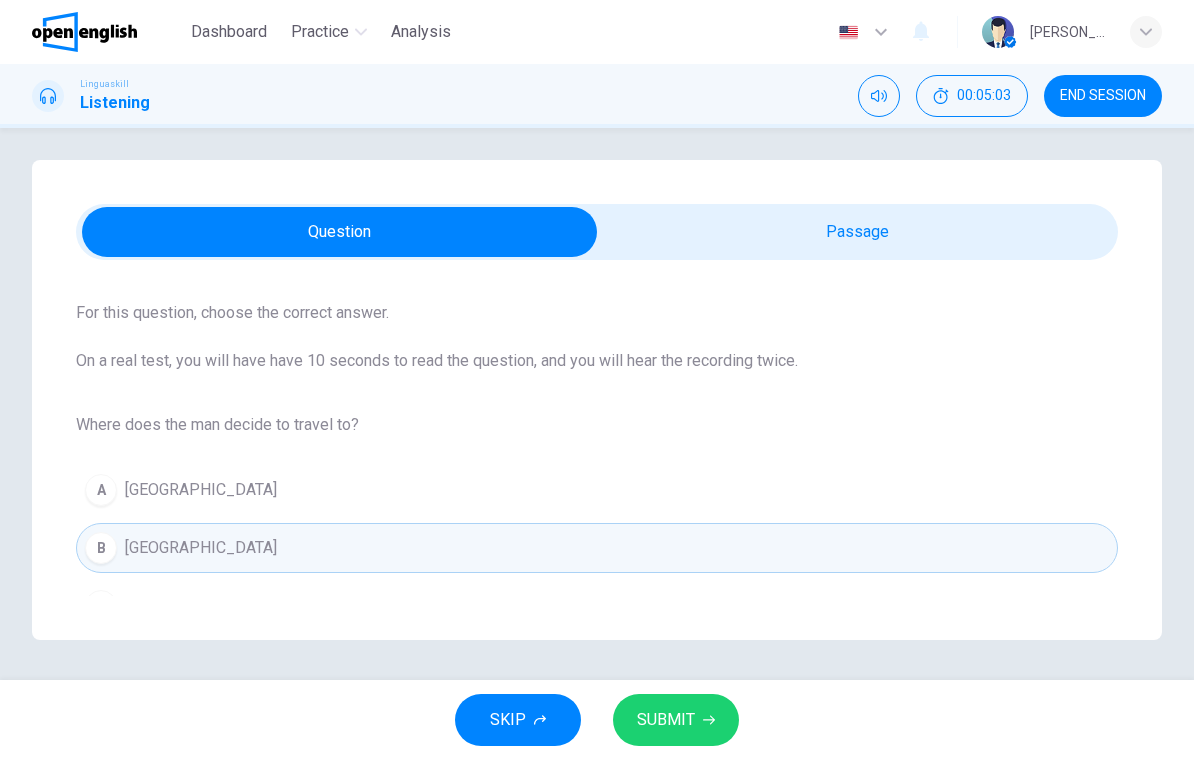 click on "SUBMIT" at bounding box center [666, 720] 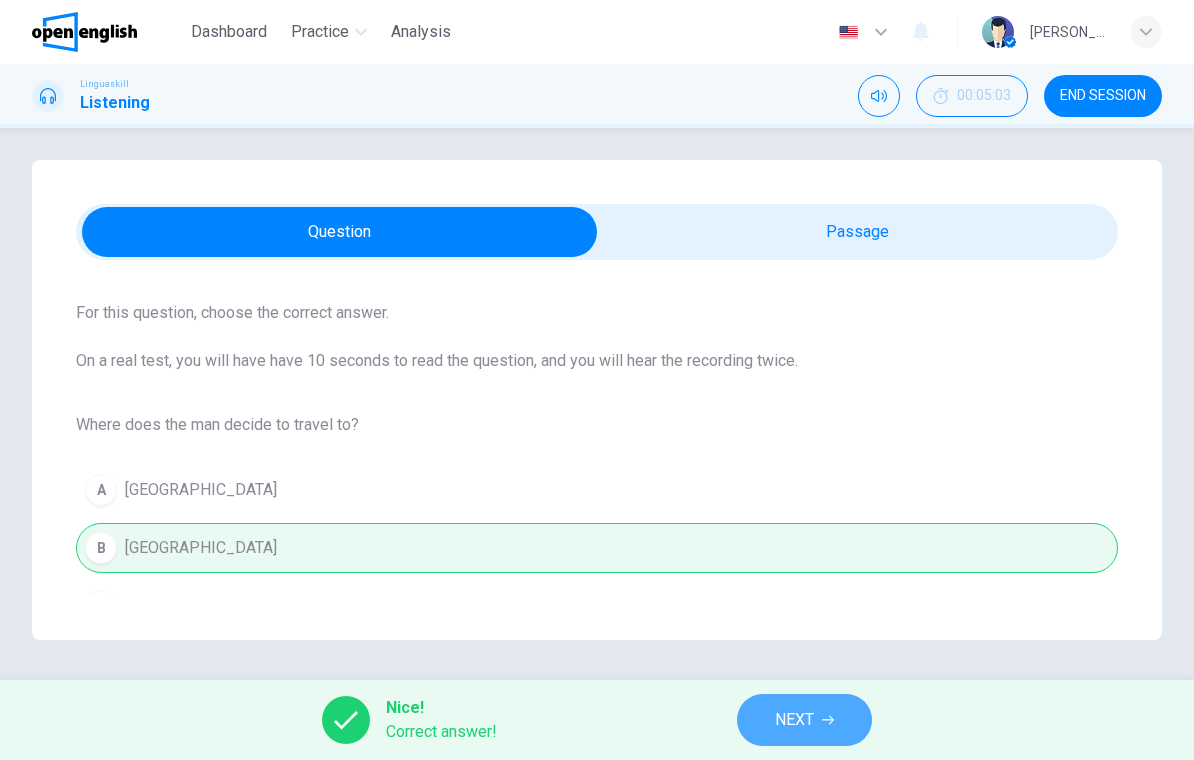 click on "NEXT" at bounding box center (794, 720) 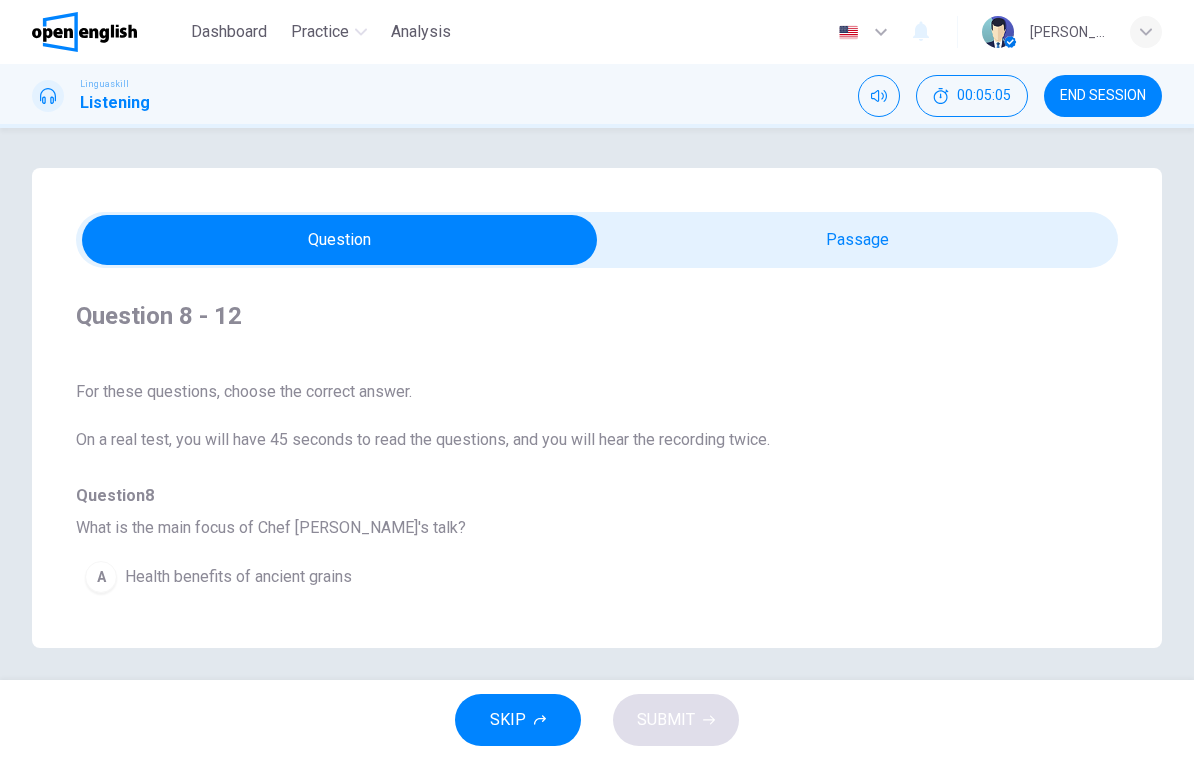 click on "Question 8 - 12 For these questions, choose the correct answer. On a real test, you will have 45 seconds to read the questions, and you will hear the recording twice. Question  8 What is the main focus of Chef Charlie's talk? A Health benefits of ancient grains B Influence of global cuisine on modern cooking C Rising popularity of street food Question  9 What is Asian fusion cuisine? A A mix of elements of Asian culture with Western cooking techniques B Traditional Asian cooking methods combined with Indian spices. C Exclusive use of Asian ingredients with French cooking styles. Question  10 Which ancient grains does Chef Charlie mention? A Rice and wheat B Barley and millet C Quinoa and amaranth Question  11 Why does Chef Charlie emphasize respecting the origins of dishes? A To maintain authenticity B To avoid cultural appropriation C For legal reasons Question  12 What does Chef Charlie predict for the future of cooking? A A return to traditional cooking B A focus on health-conscious dishes C 01m 16s" at bounding box center (597, 408) 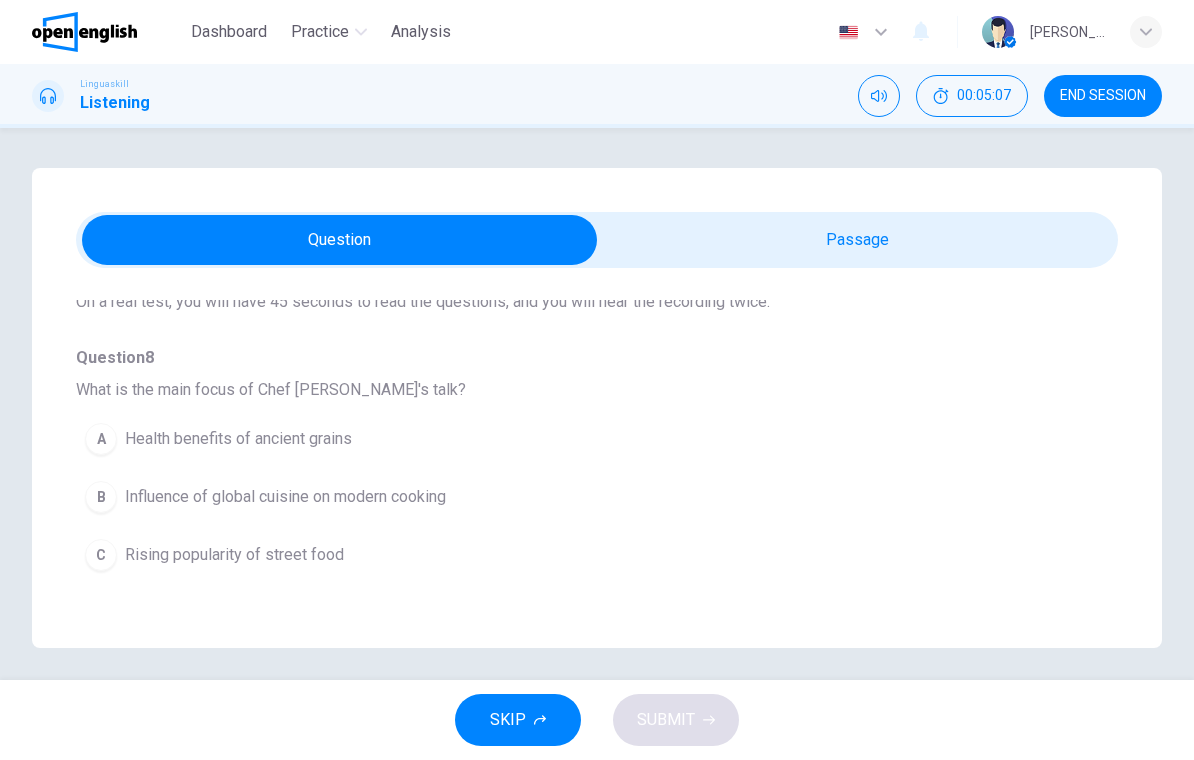 scroll, scrollTop: 137, scrollLeft: 0, axis: vertical 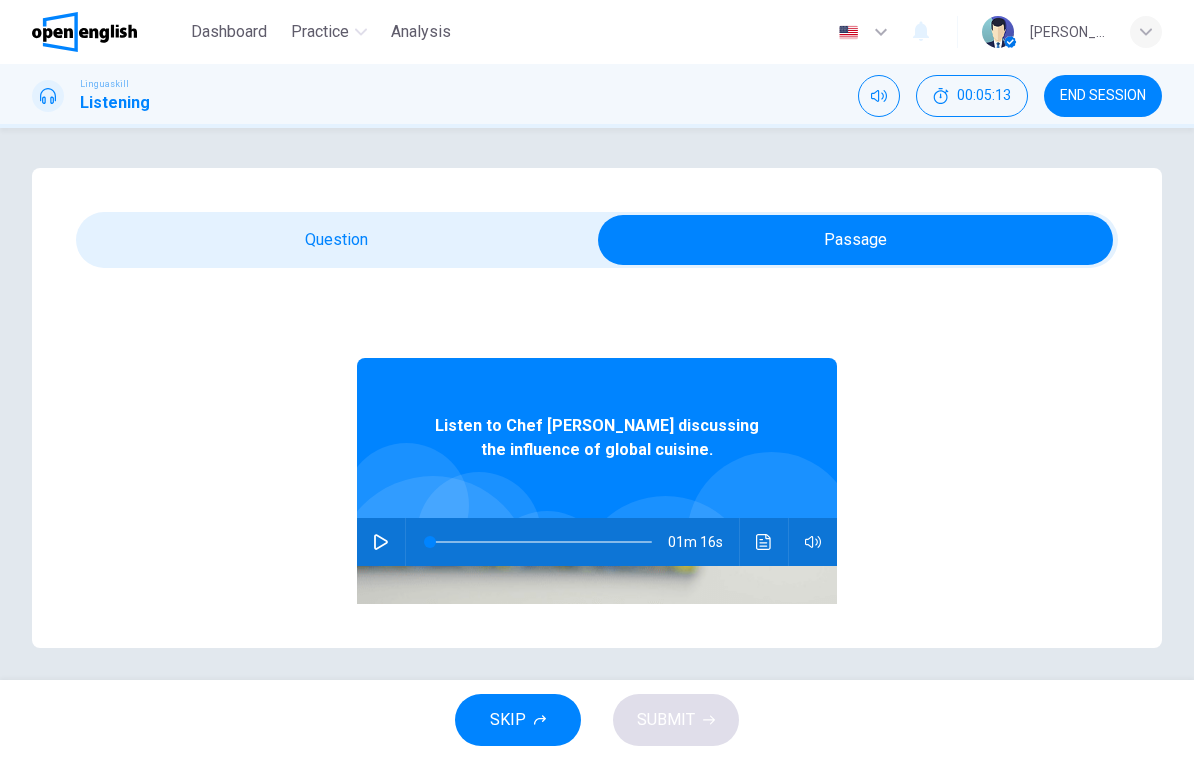 click 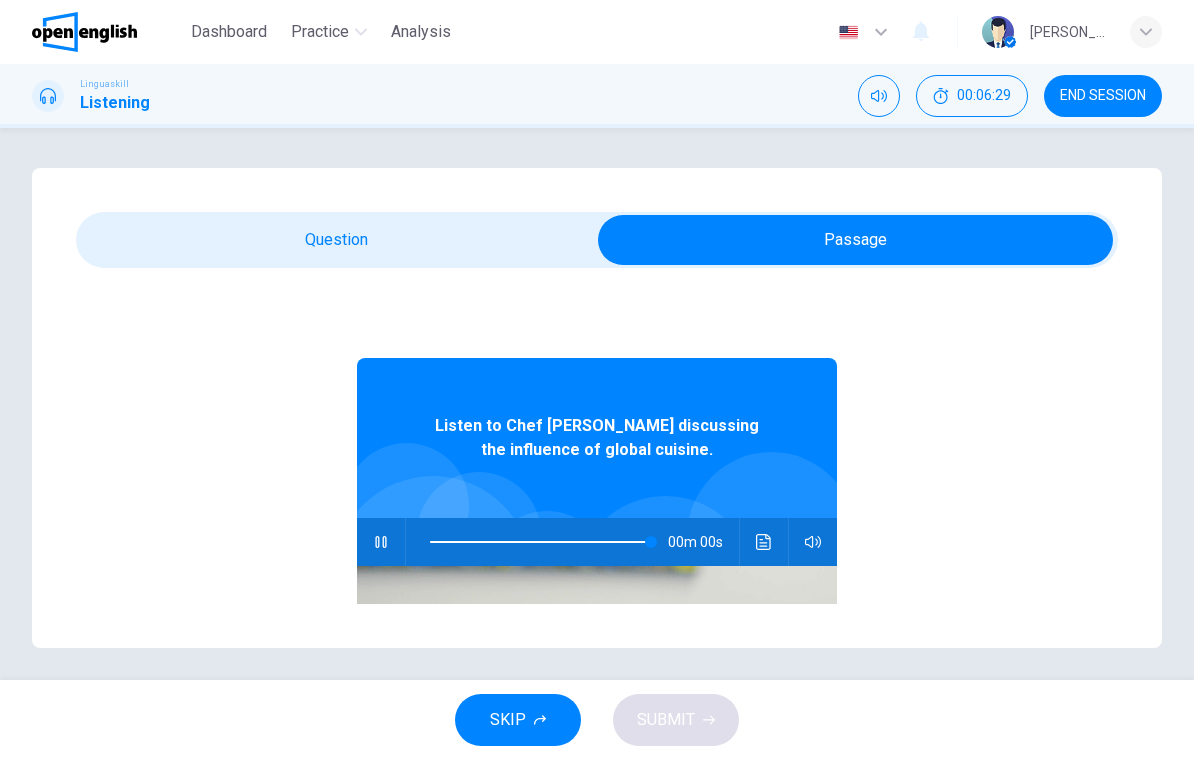 type on "*" 